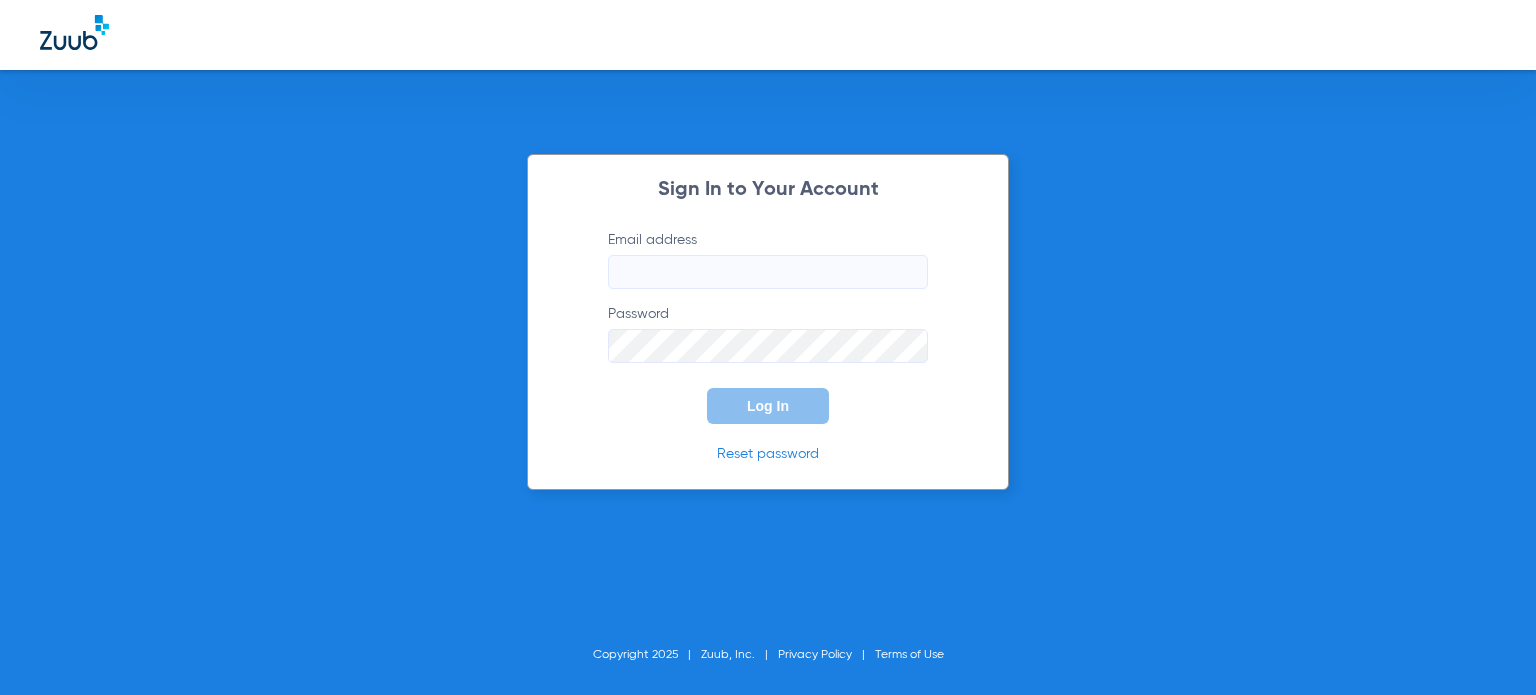 scroll, scrollTop: 0, scrollLeft: 0, axis: both 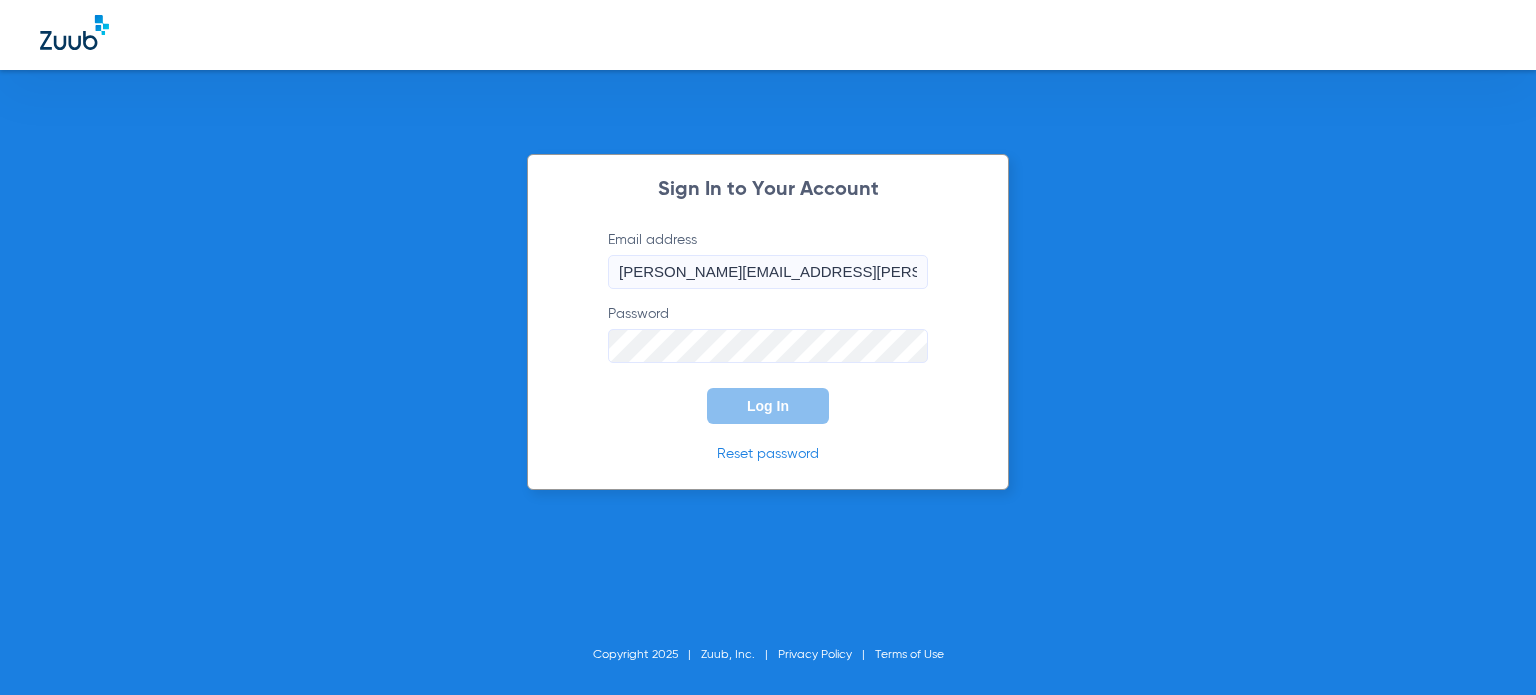 click on "Log In" 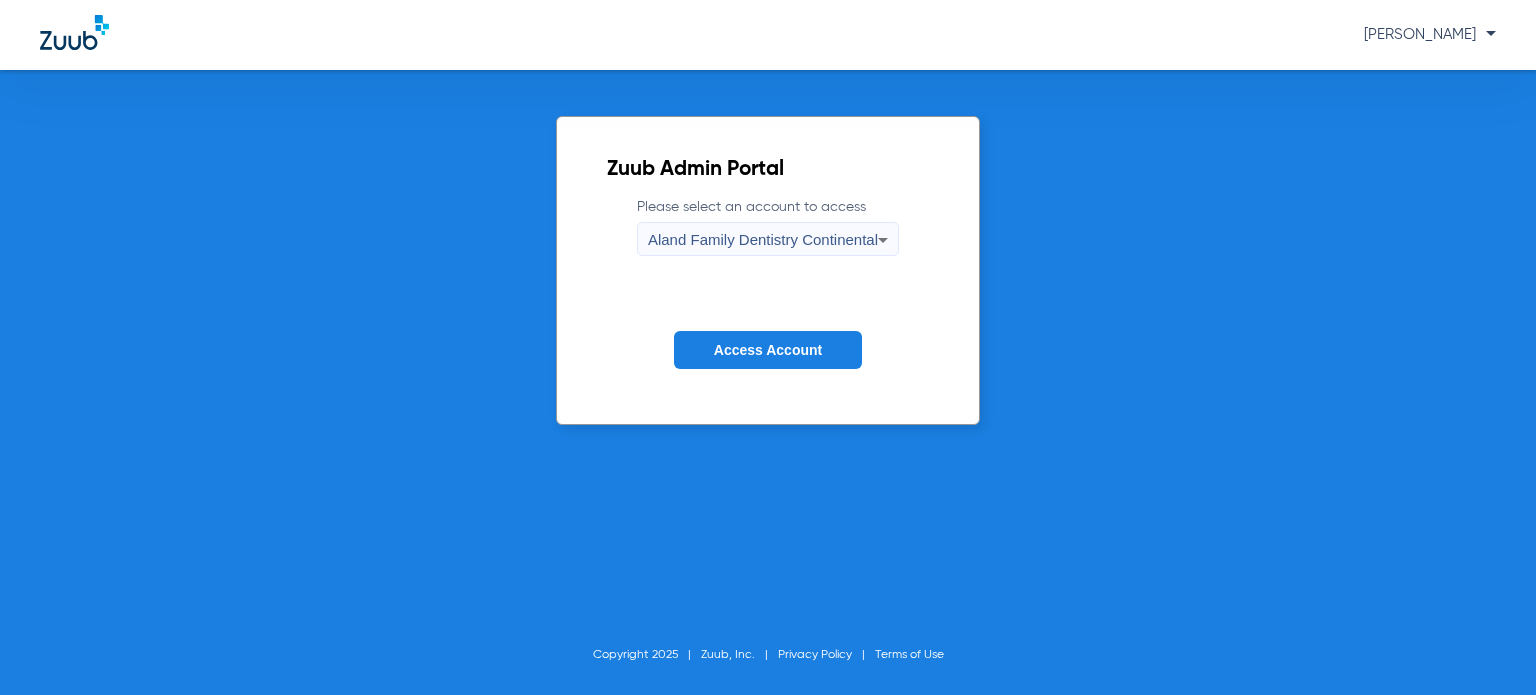 click on "Access Account" 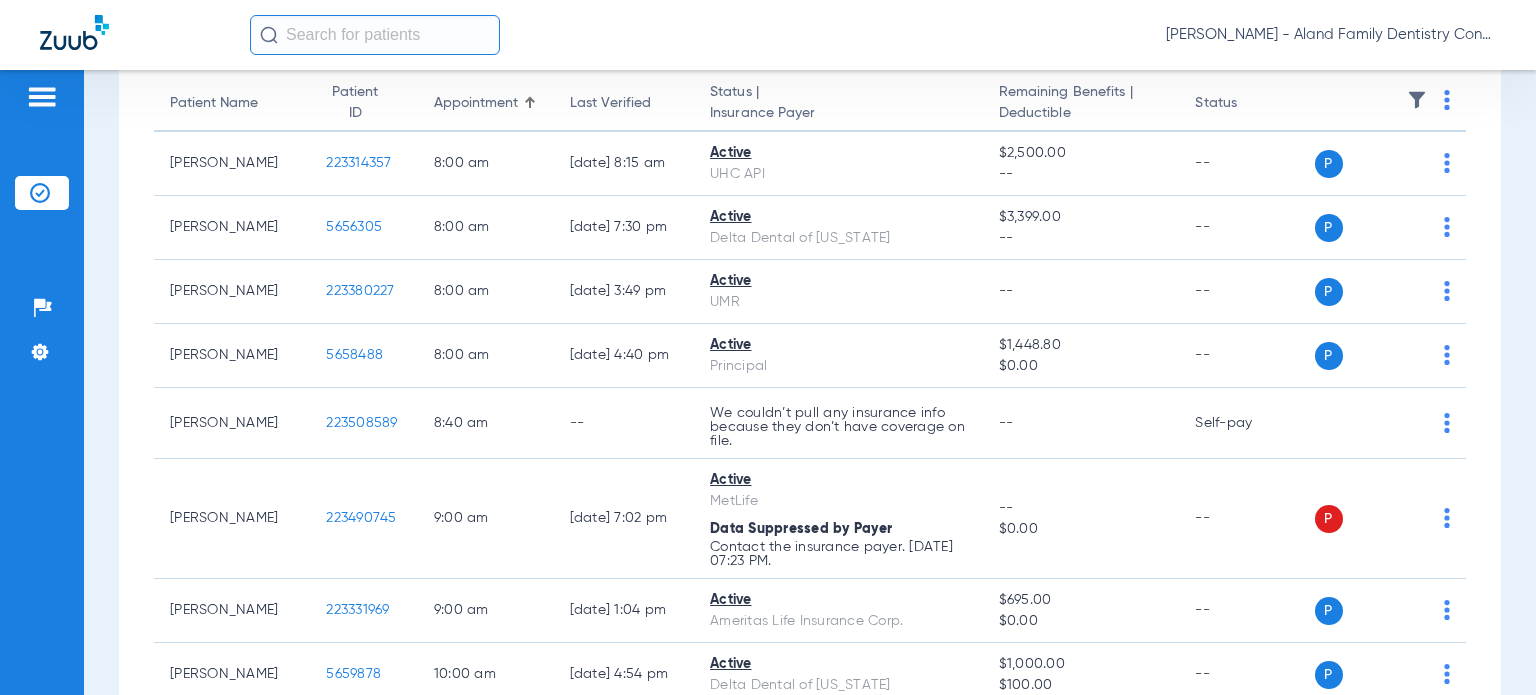 scroll, scrollTop: 0, scrollLeft: 0, axis: both 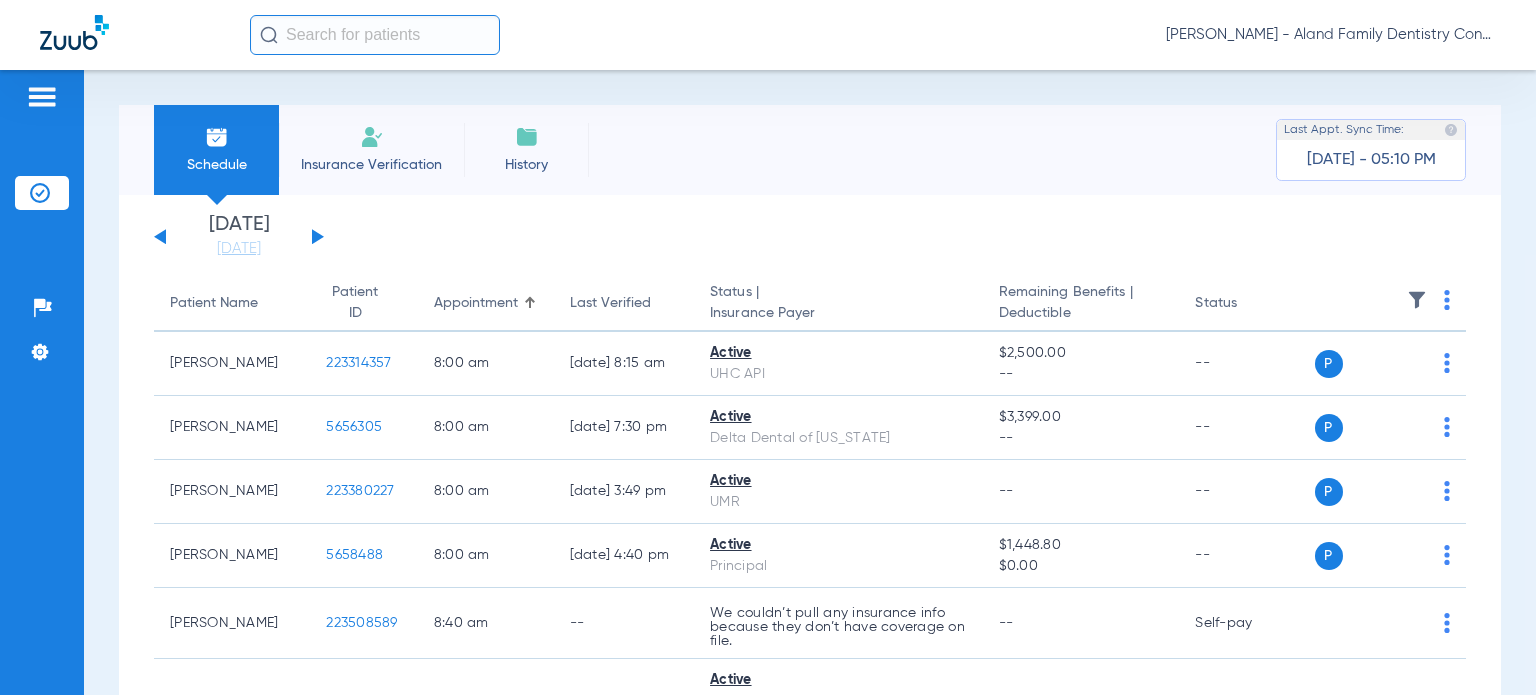 drag, startPoint x: 240, startPoint y: 253, endPoint x: 255, endPoint y: 267, distance: 20.518284 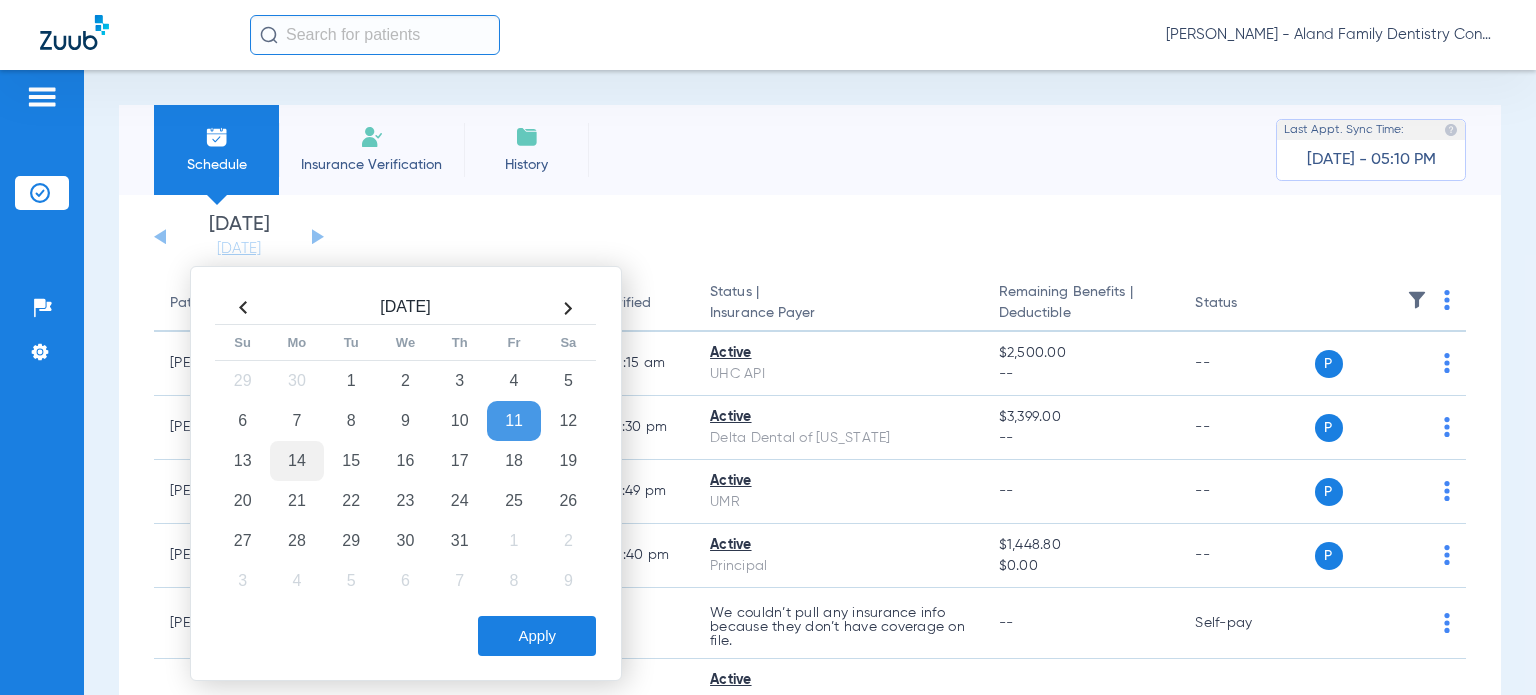 click on "14" 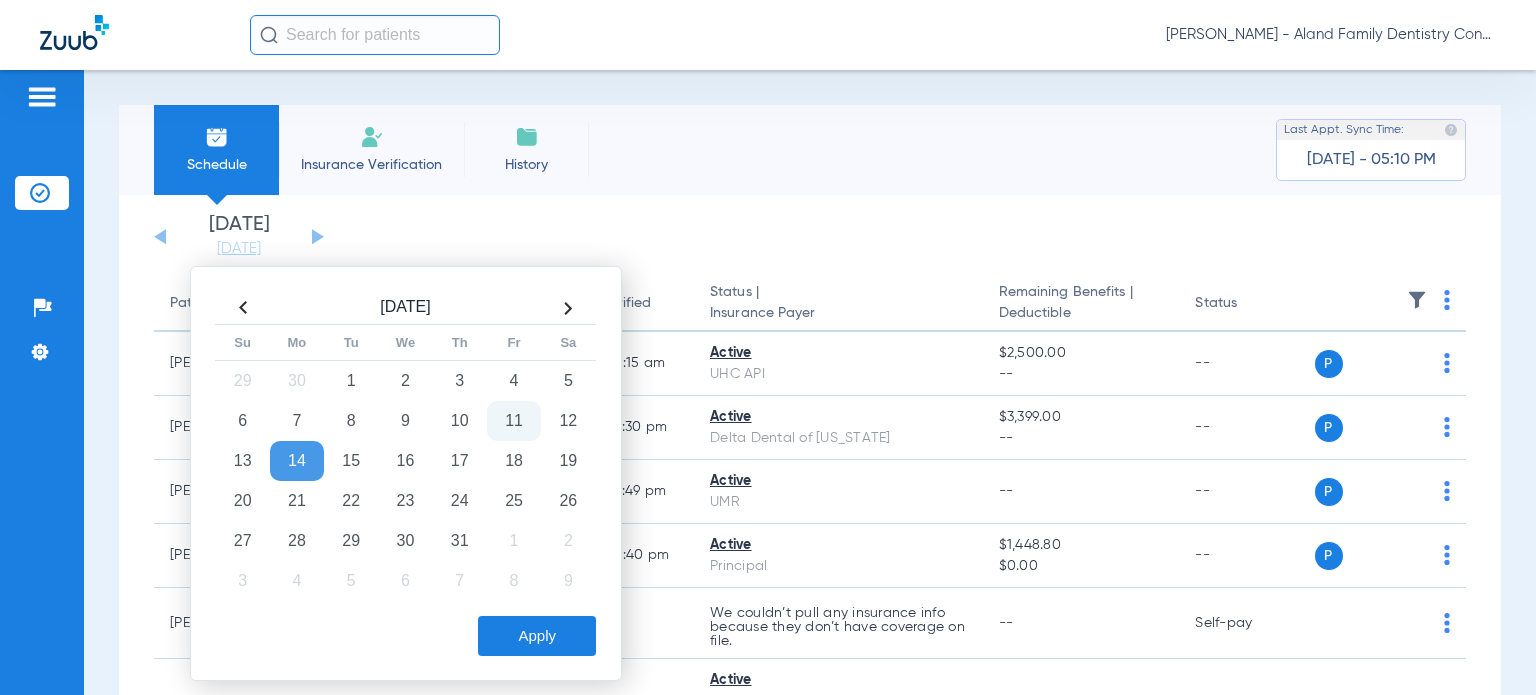 click on "Apply" 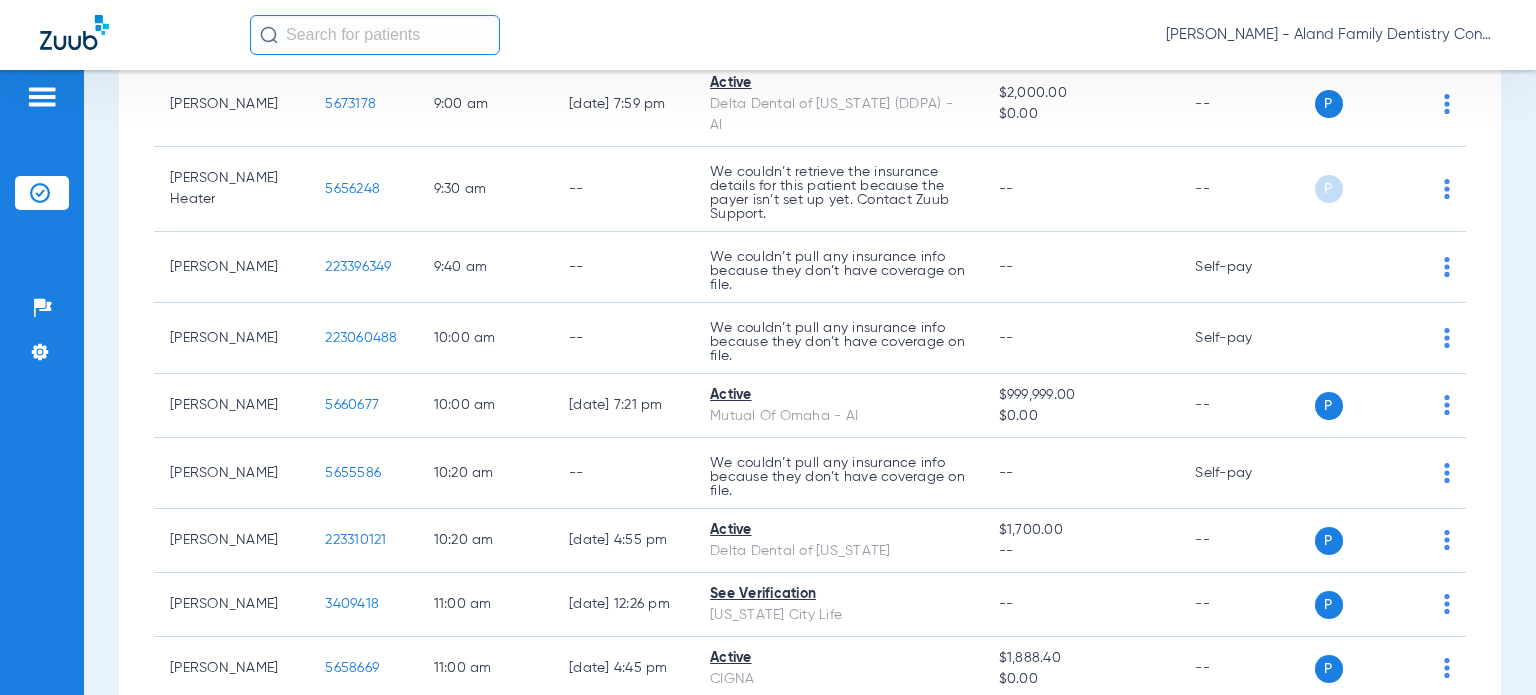 scroll, scrollTop: 0, scrollLeft: 0, axis: both 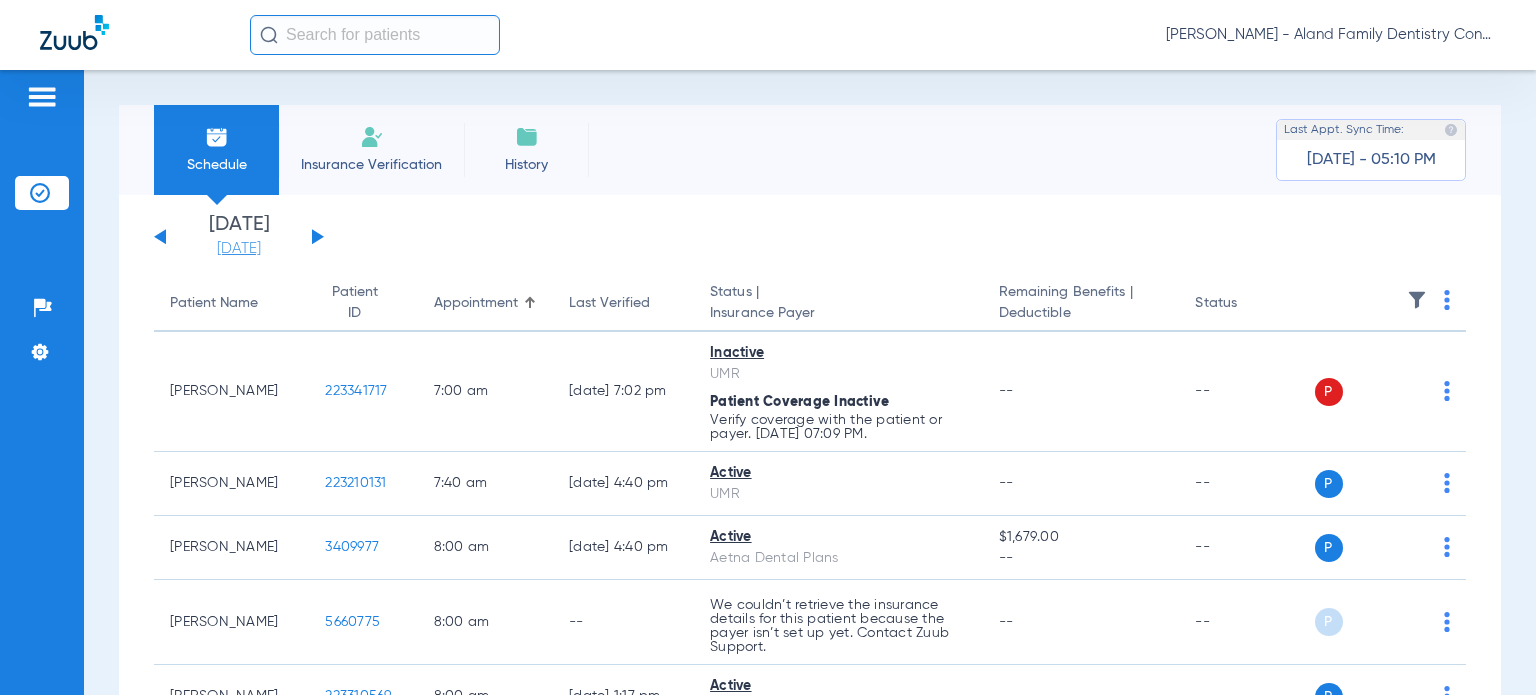 click on "[DATE]" 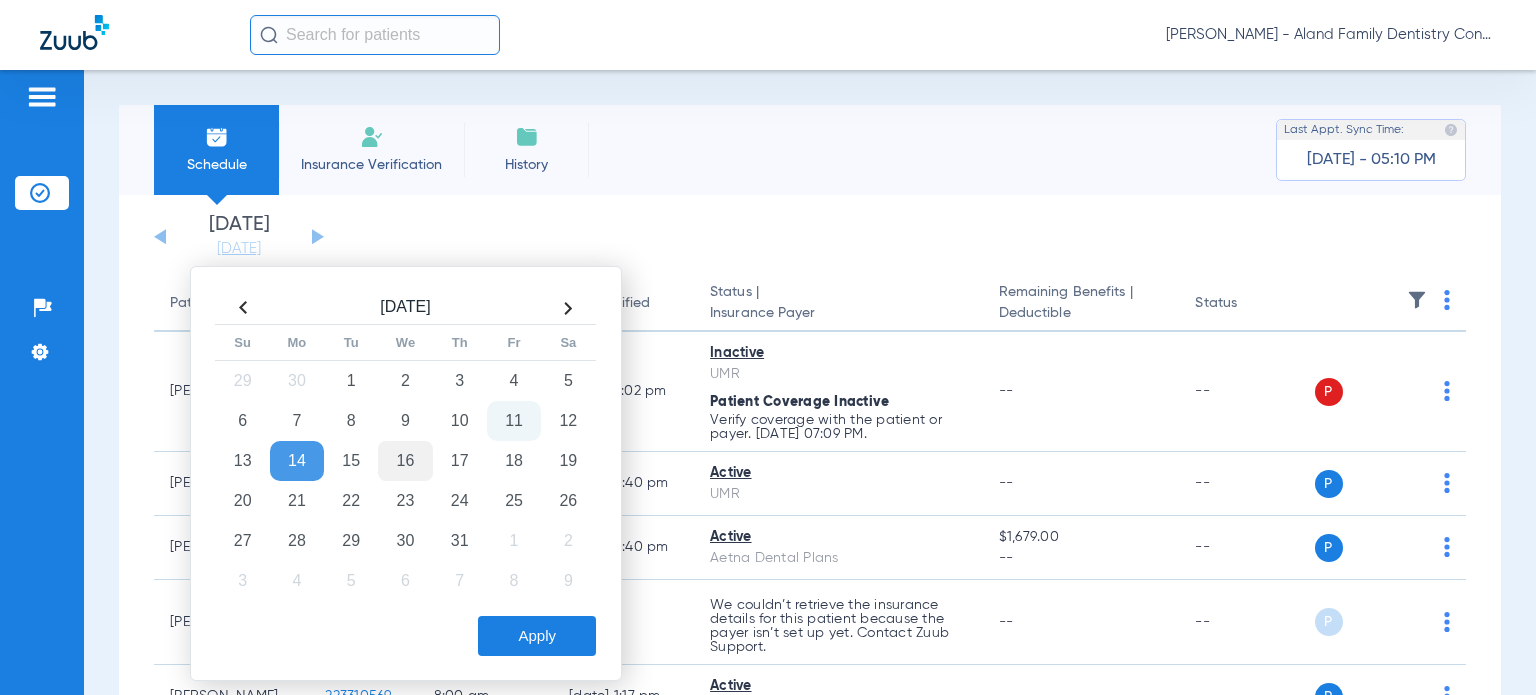 click on "16" 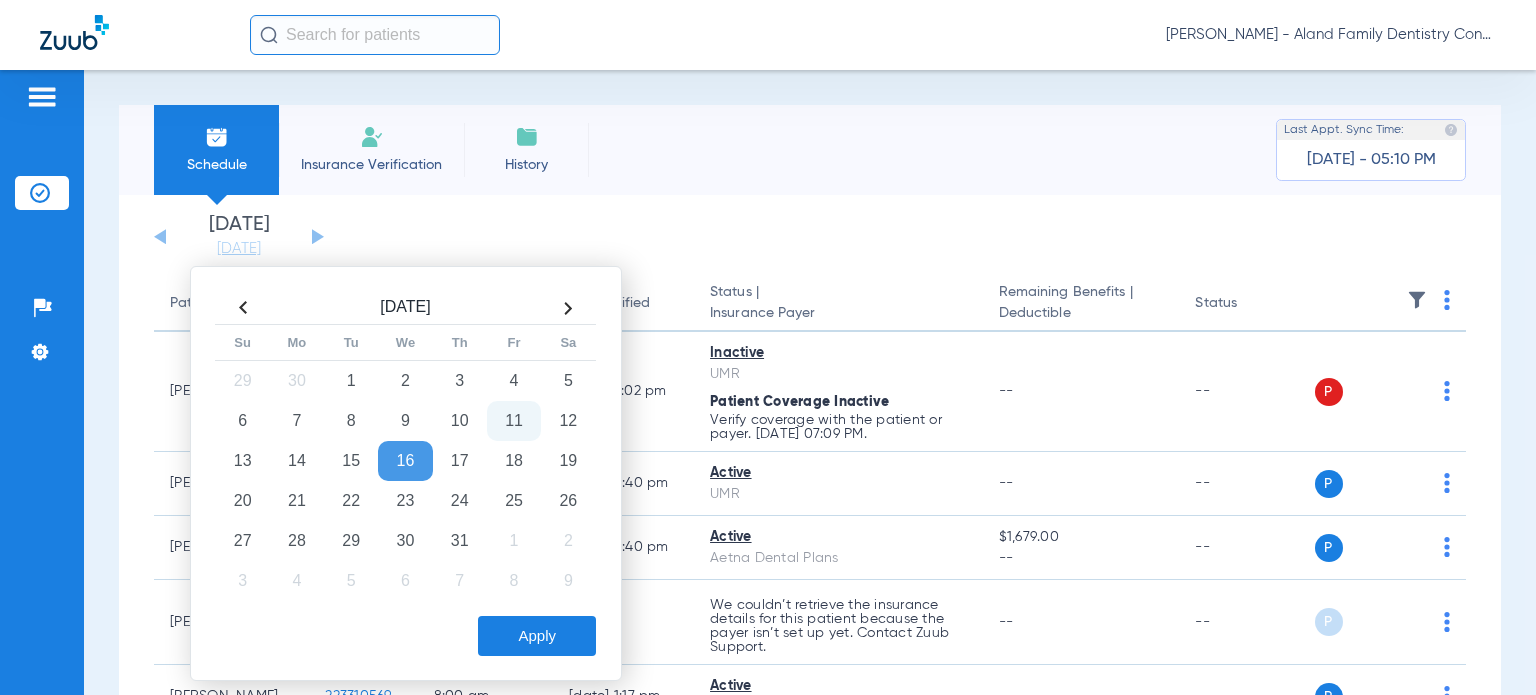 click on "Apply" 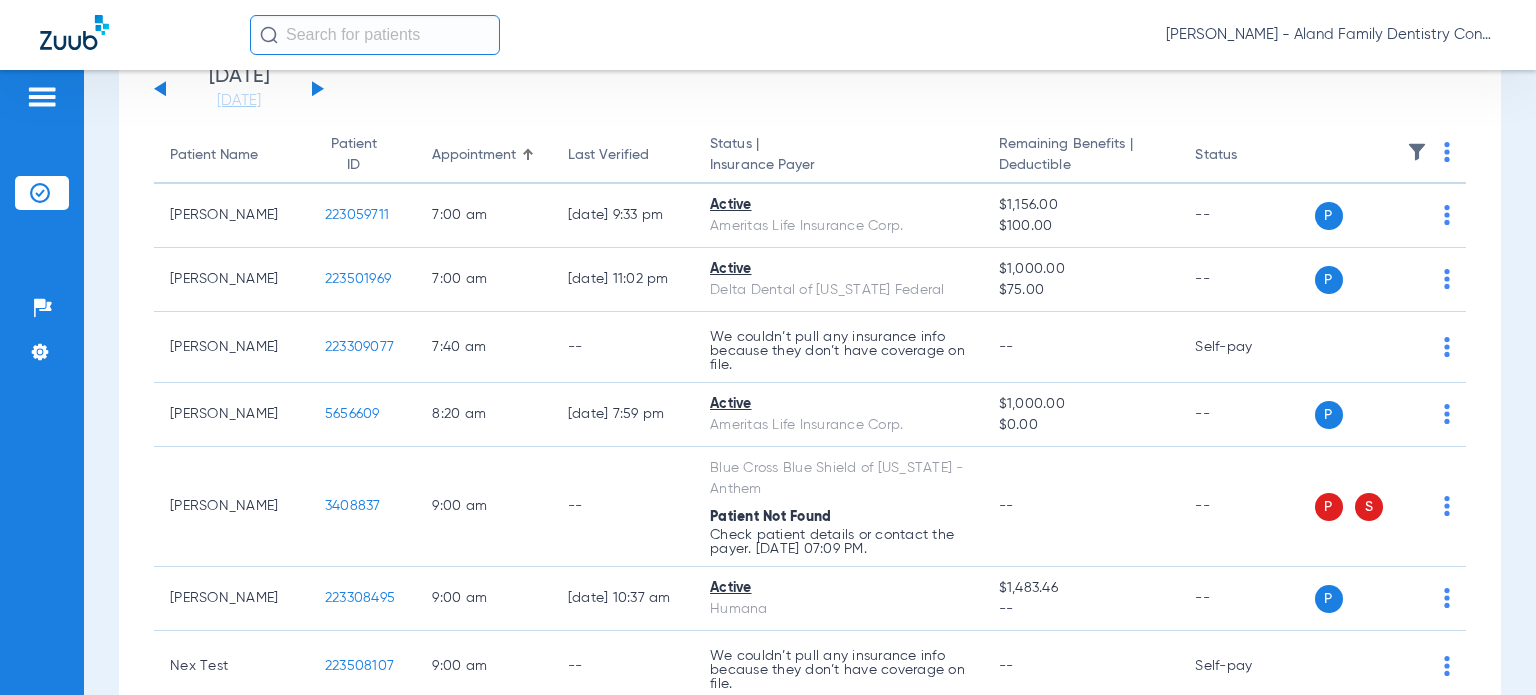 scroll, scrollTop: 100, scrollLeft: 0, axis: vertical 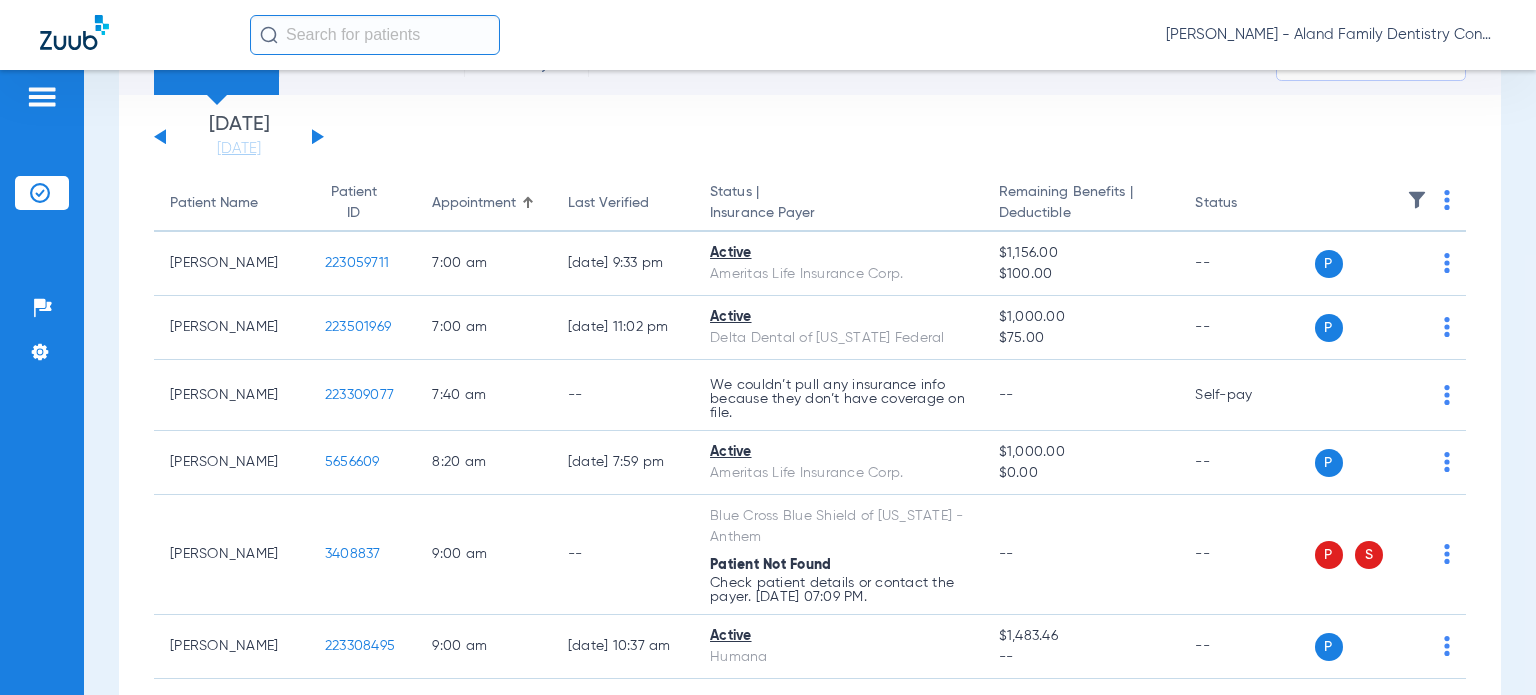 click on "Wednesday   05-07-2025   Thursday   05-08-2025   Friday   05-09-2025   Saturday   05-10-2025   Sunday   05-11-2025   Monday   05-12-2025   Tuesday   05-13-2025   Wednesday   05-14-2025   Thursday   05-15-2025   Friday   05-16-2025   Saturday   05-17-2025   Sunday   05-18-2025   Monday   05-19-2025   Tuesday   05-20-2025   Wednesday   05-21-2025   Thursday   05-22-2025   Friday   05-23-2025   Saturday   05-24-2025   Sunday   05-25-2025   Monday   05-26-2025   Tuesday   05-27-2025   Wednesday   05-28-2025   Thursday   05-29-2025   Friday   05-30-2025   Saturday   05-31-2025   Sunday   06-01-2025   Monday   06-02-2025   Tuesday   06-03-2025   Wednesday   06-04-2025   Thursday   06-05-2025   Friday   06-06-2025   Saturday   06-07-2025   Sunday   06-08-2025   Monday   06-09-2025   Tuesday   06-10-2025   Wednesday   06-11-2025   Thursday   06-12-2025   Friday   06-13-2025   Saturday   06-14-2025   Sunday   06-15-2025   Monday   06-16-2025   Tuesday   06-17-2025   Wednesday   06-18-2025   Thursday   06-19-2025  Su" 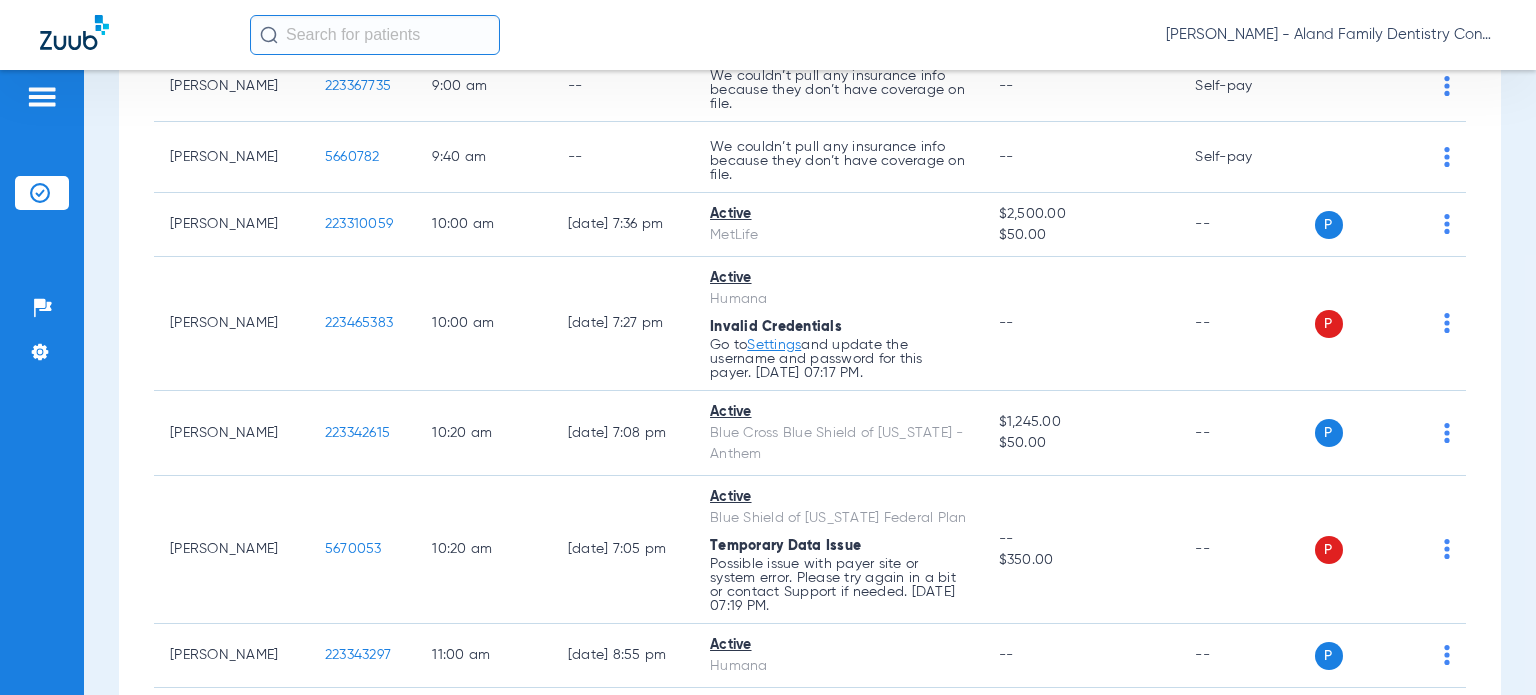 scroll, scrollTop: 800, scrollLeft: 0, axis: vertical 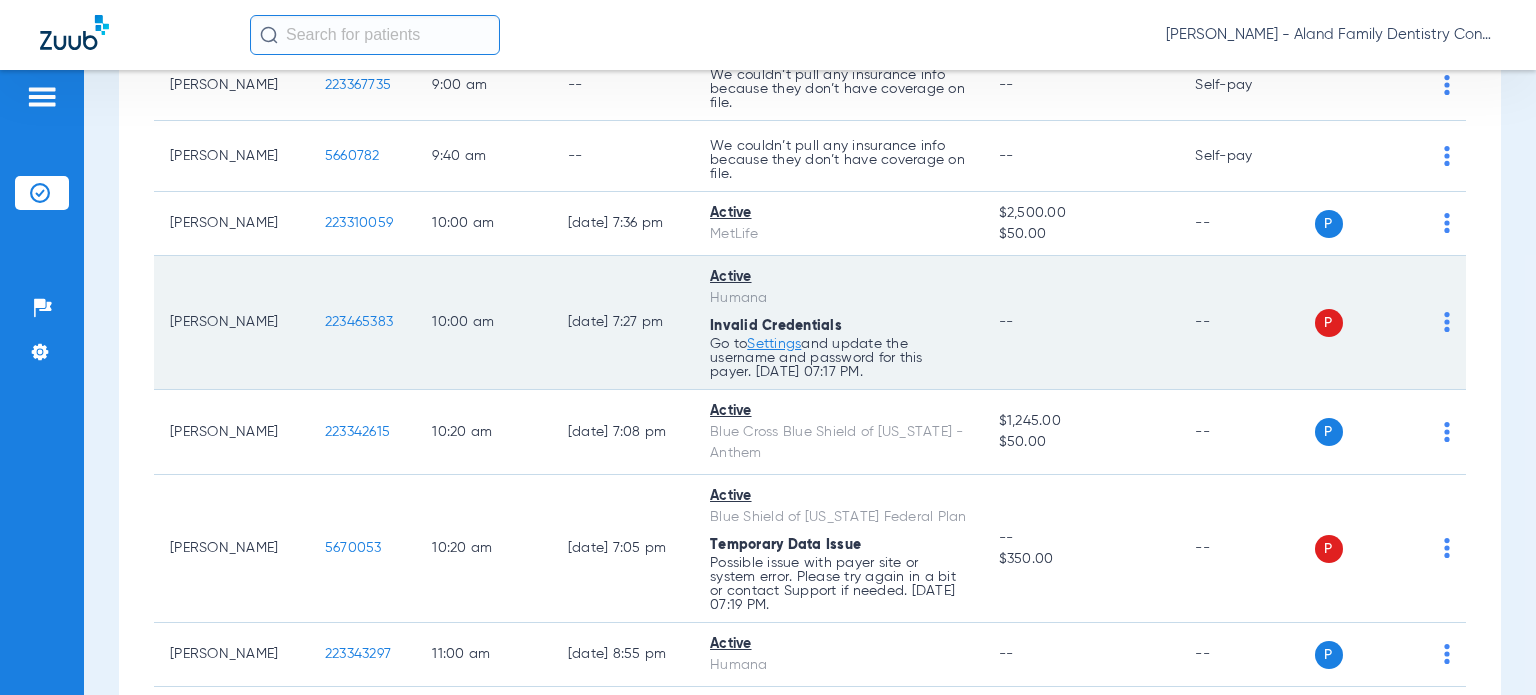 click on "223465383" 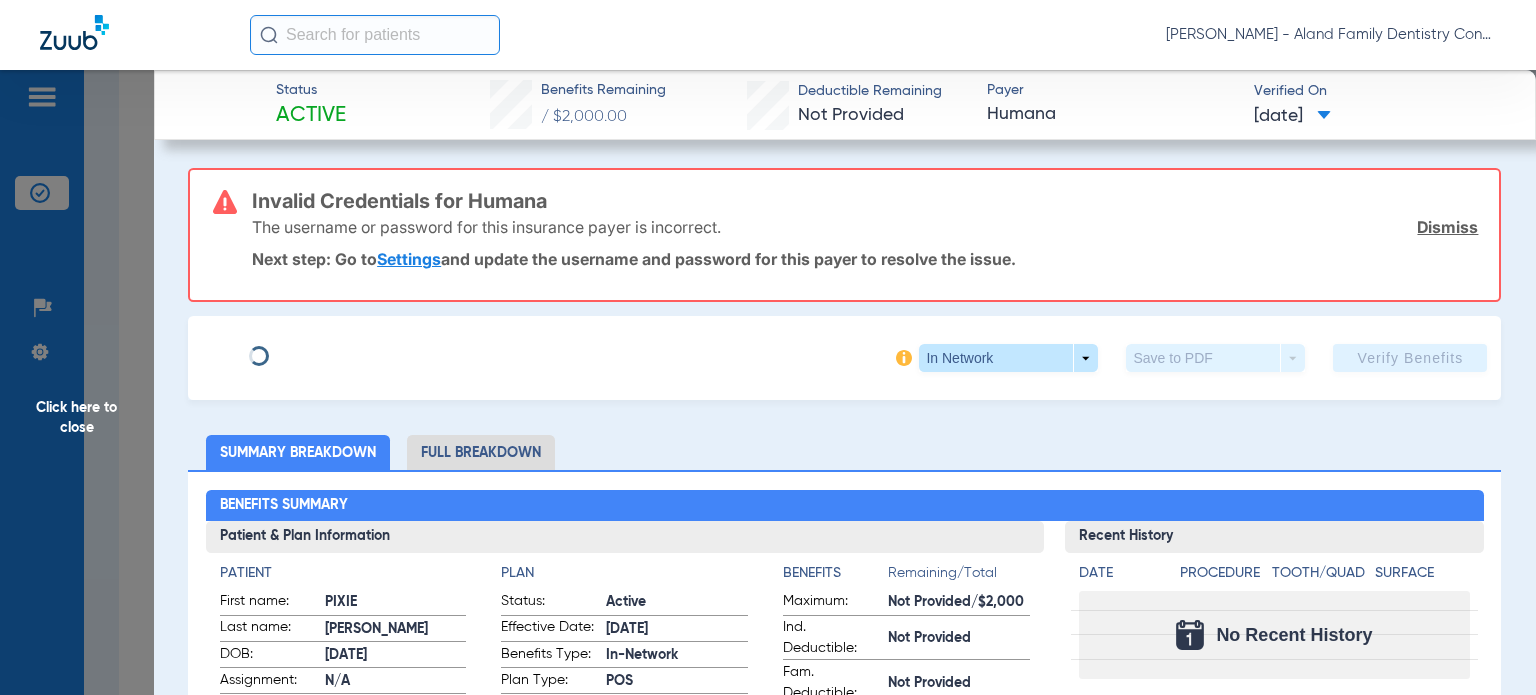 type on "Pixie" 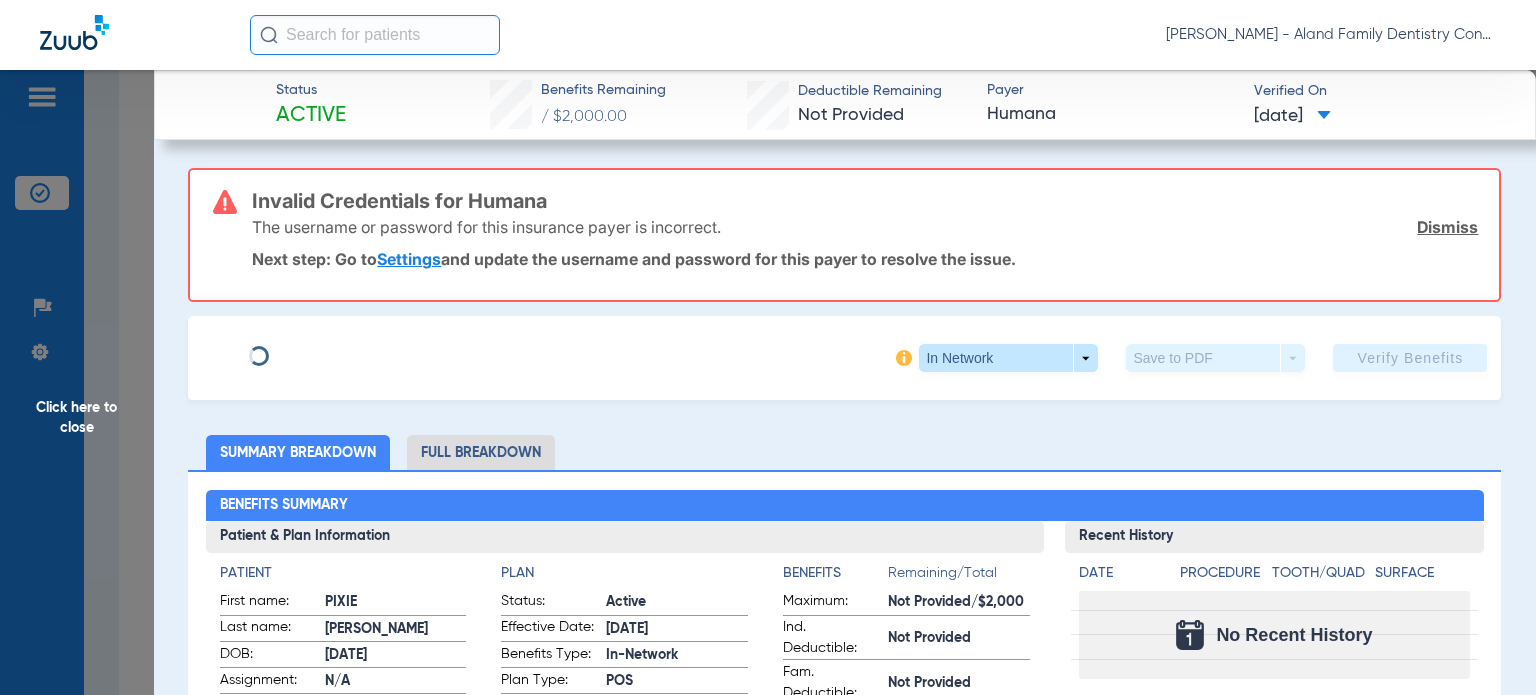 type on "Catlett" 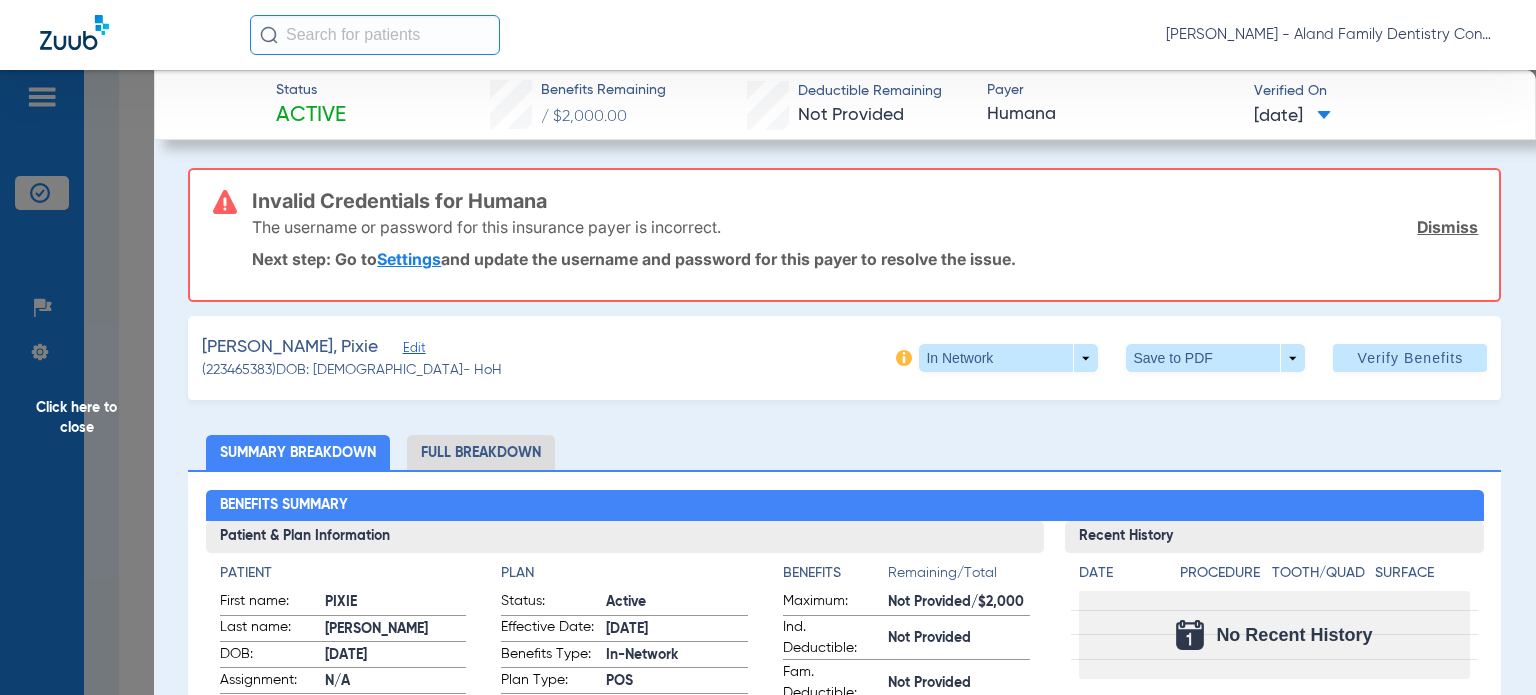 click on "Edit" 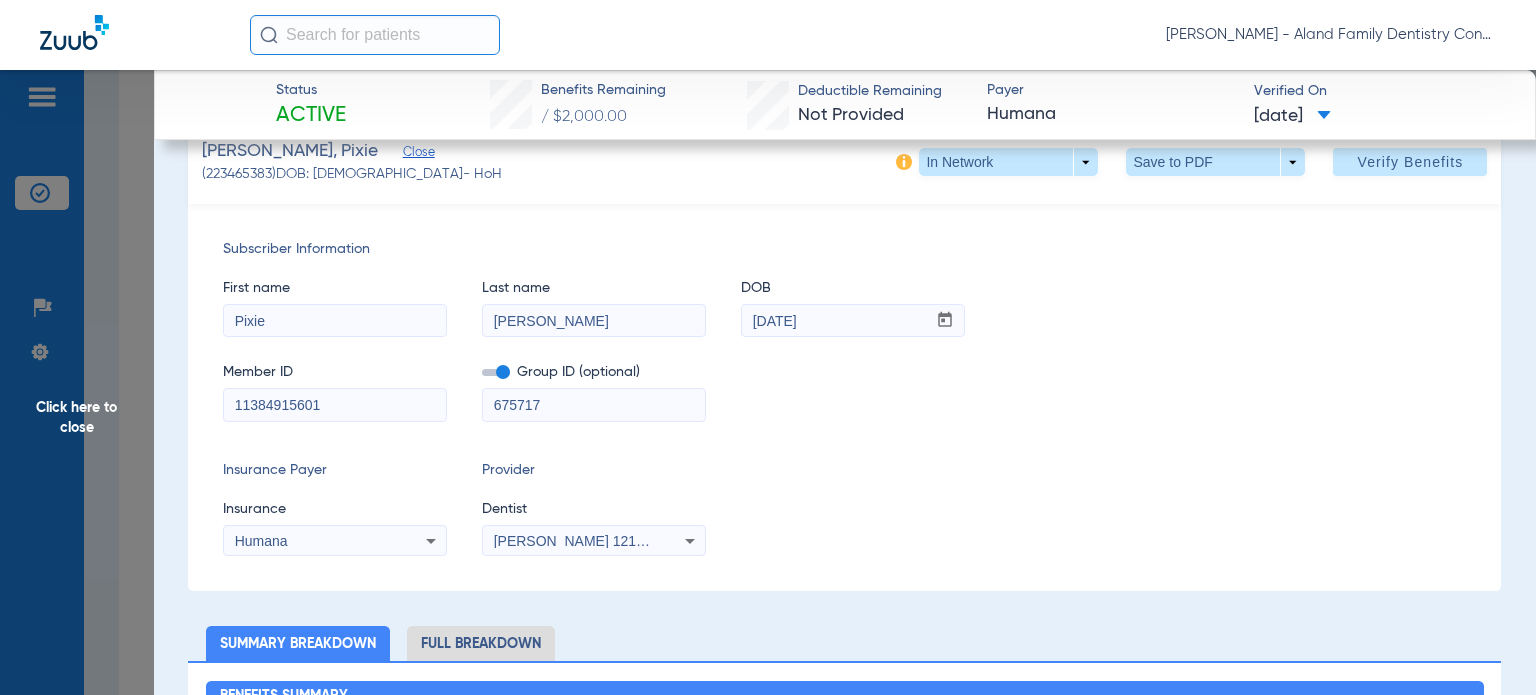 scroll, scrollTop: 200, scrollLeft: 0, axis: vertical 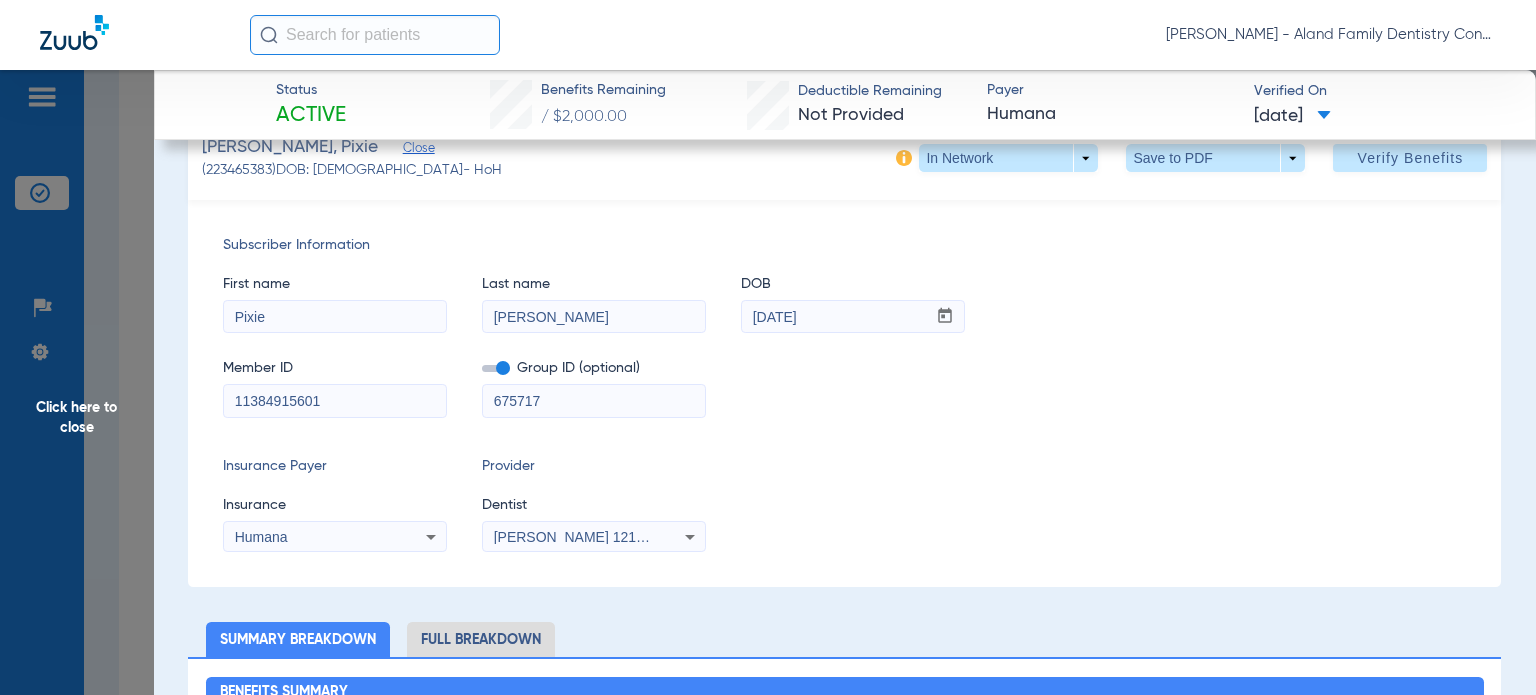 click on "Humana" at bounding box center (315, 537) 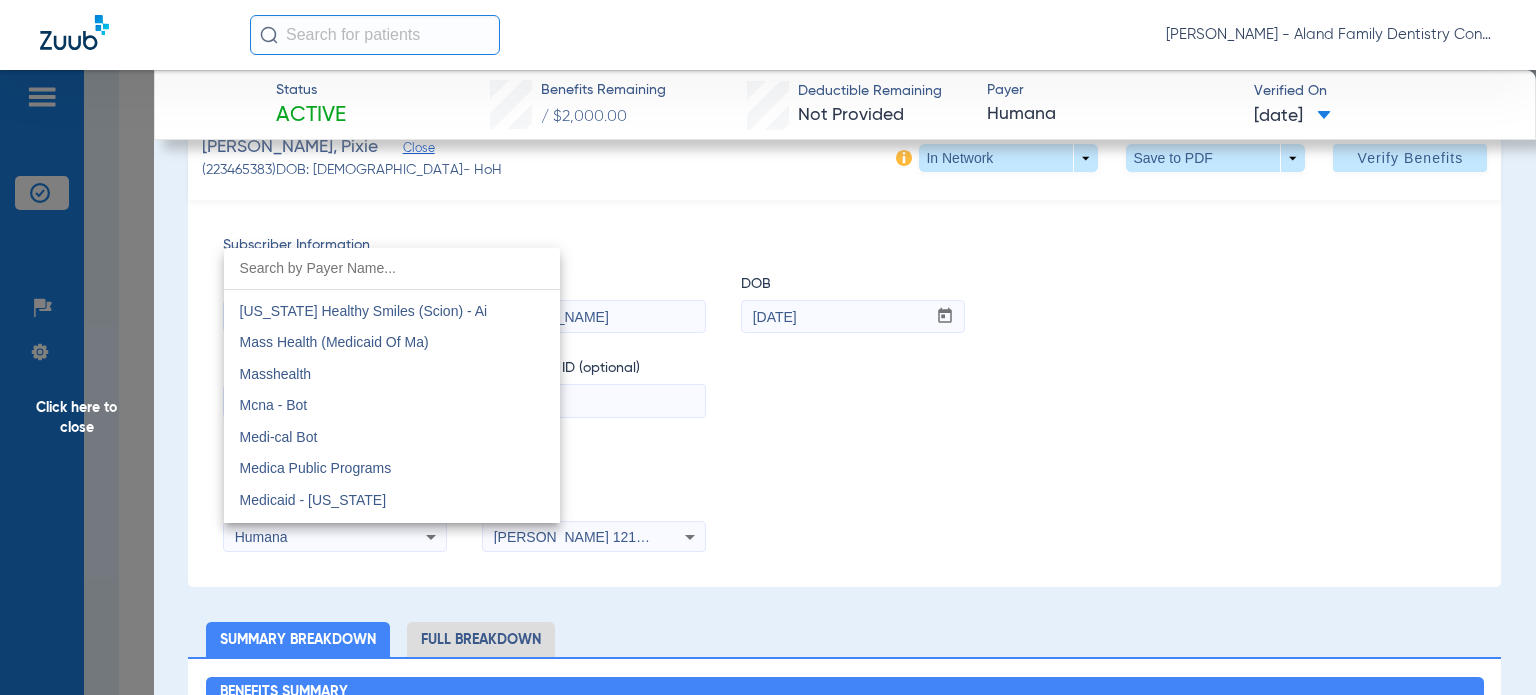 scroll, scrollTop: 7938, scrollLeft: 0, axis: vertical 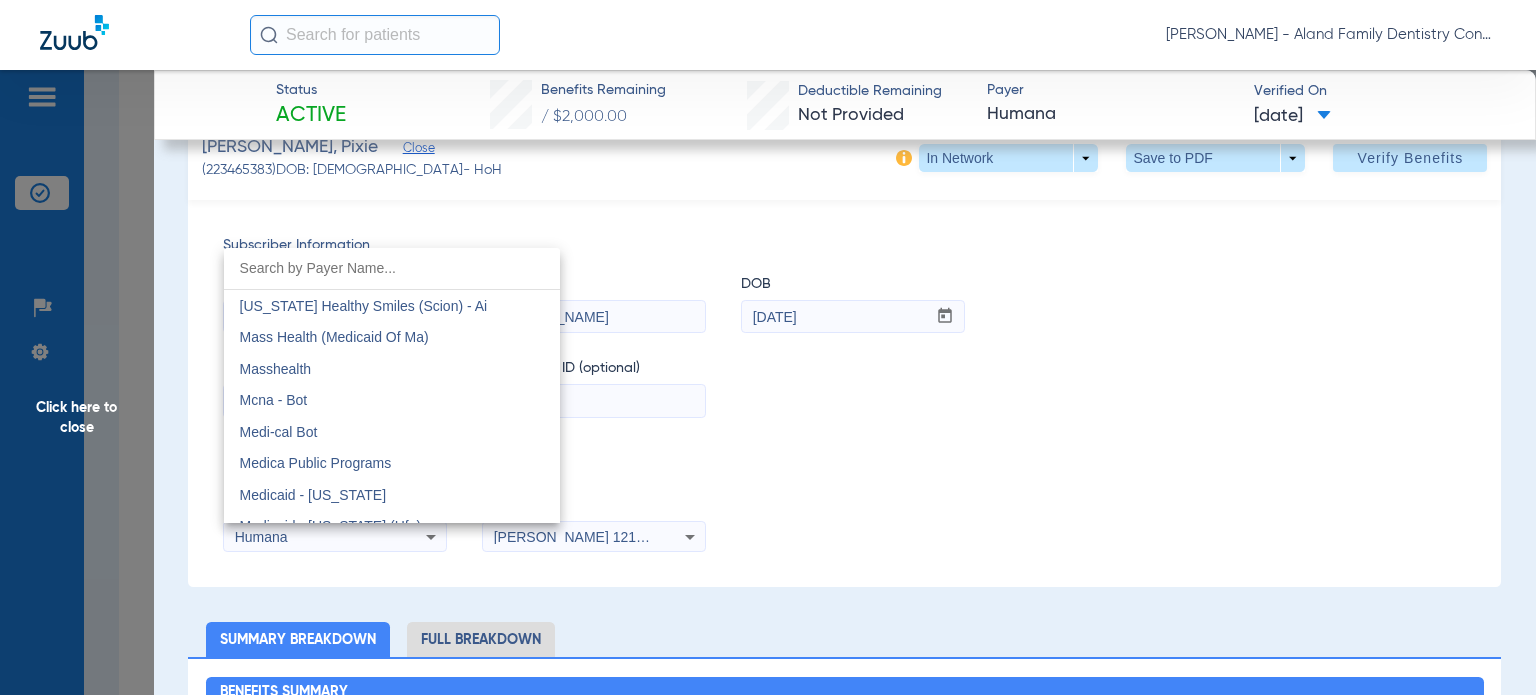 drag, startPoint x: 931, startPoint y: 412, endPoint x: 908, endPoint y: 415, distance: 23.194826 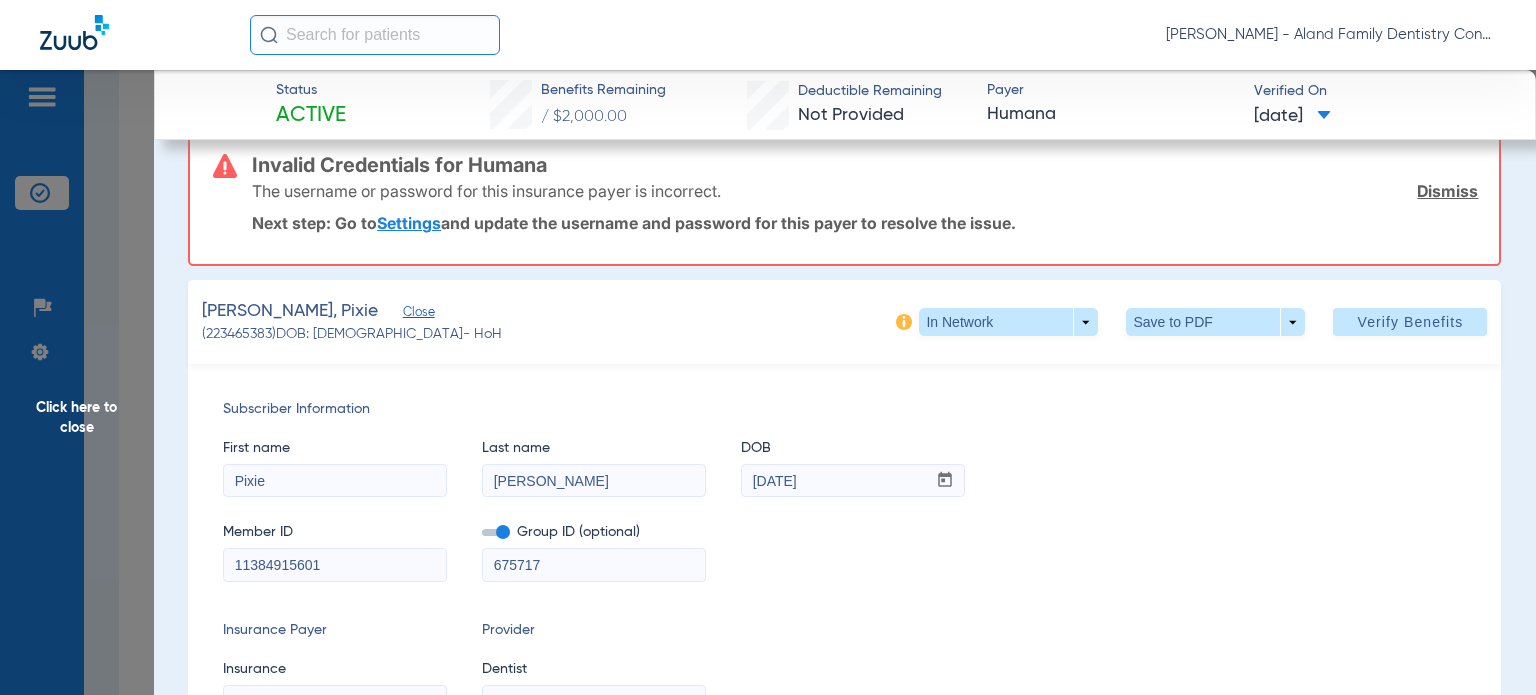 scroll, scrollTop: 0, scrollLeft: 0, axis: both 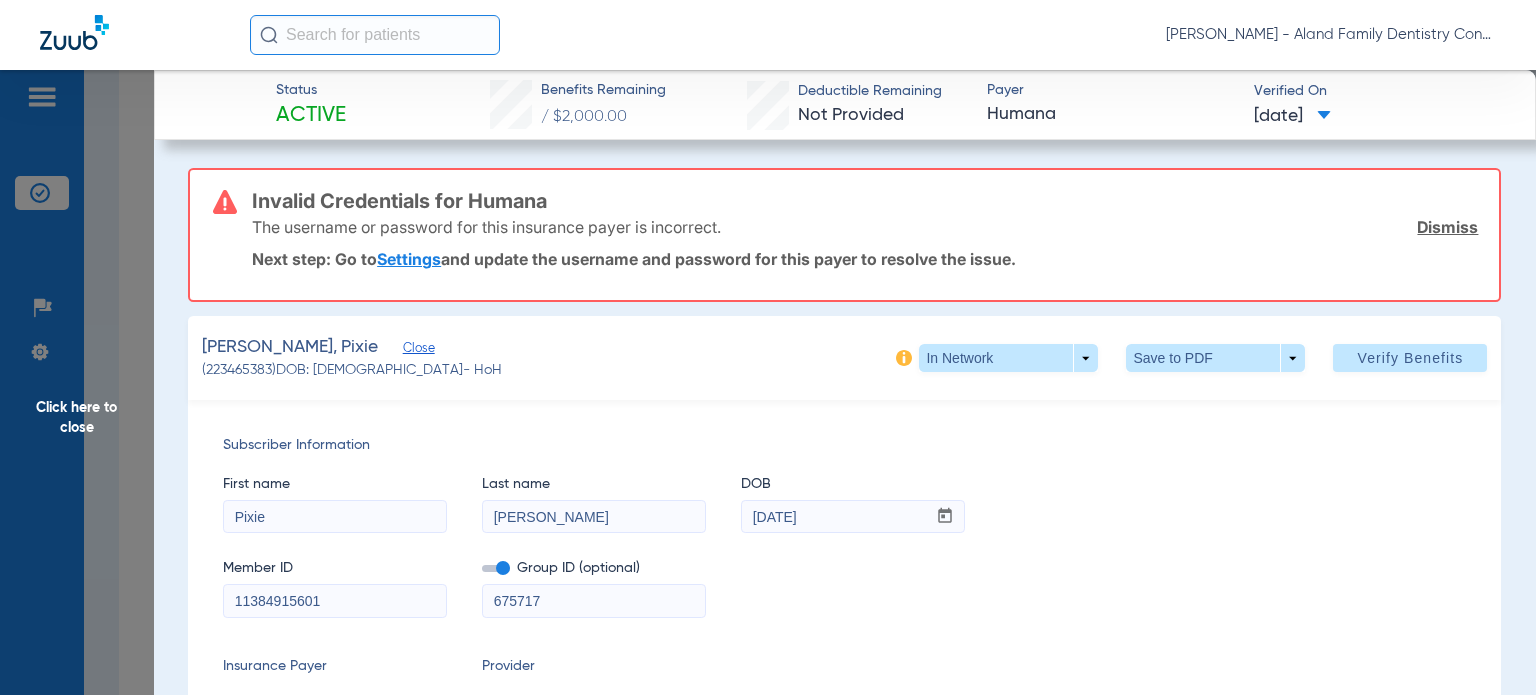 click on "Settings" at bounding box center (409, 259) 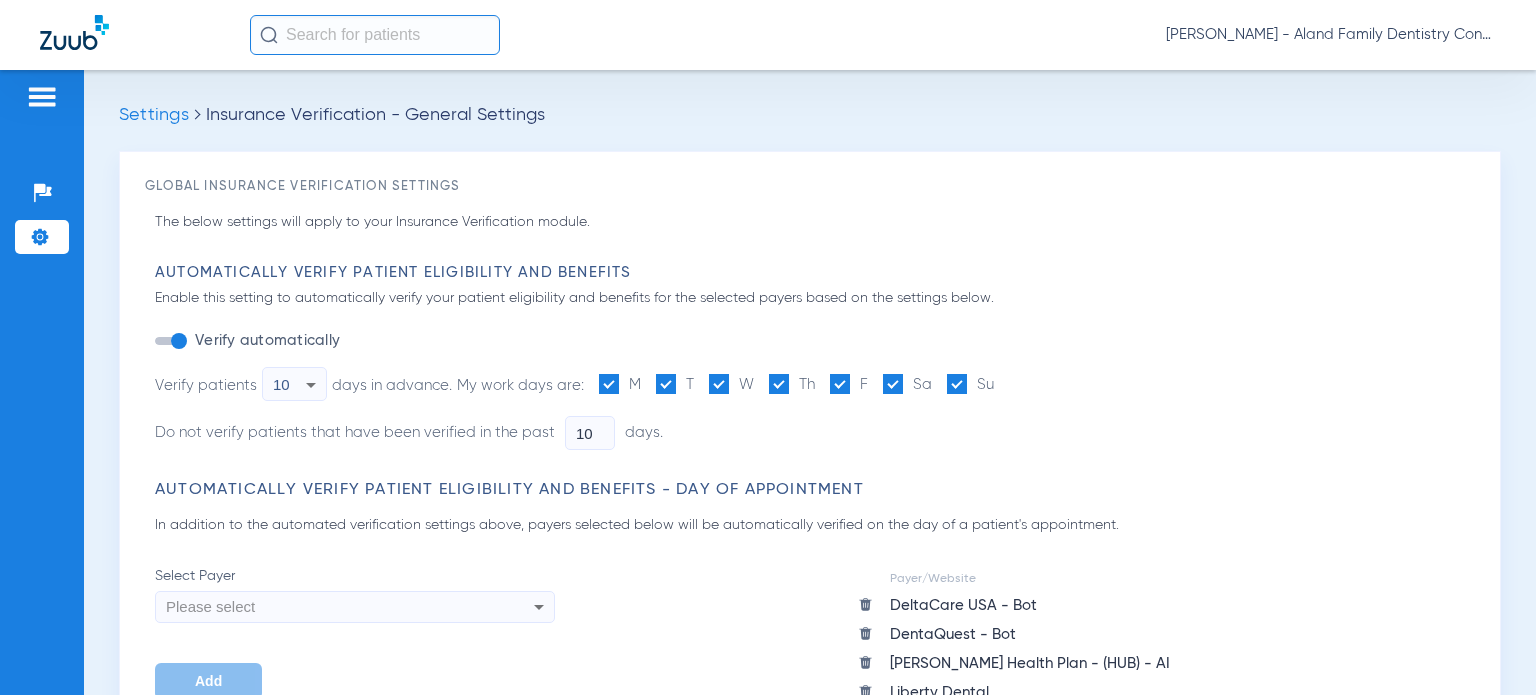 scroll, scrollTop: 0, scrollLeft: 0, axis: both 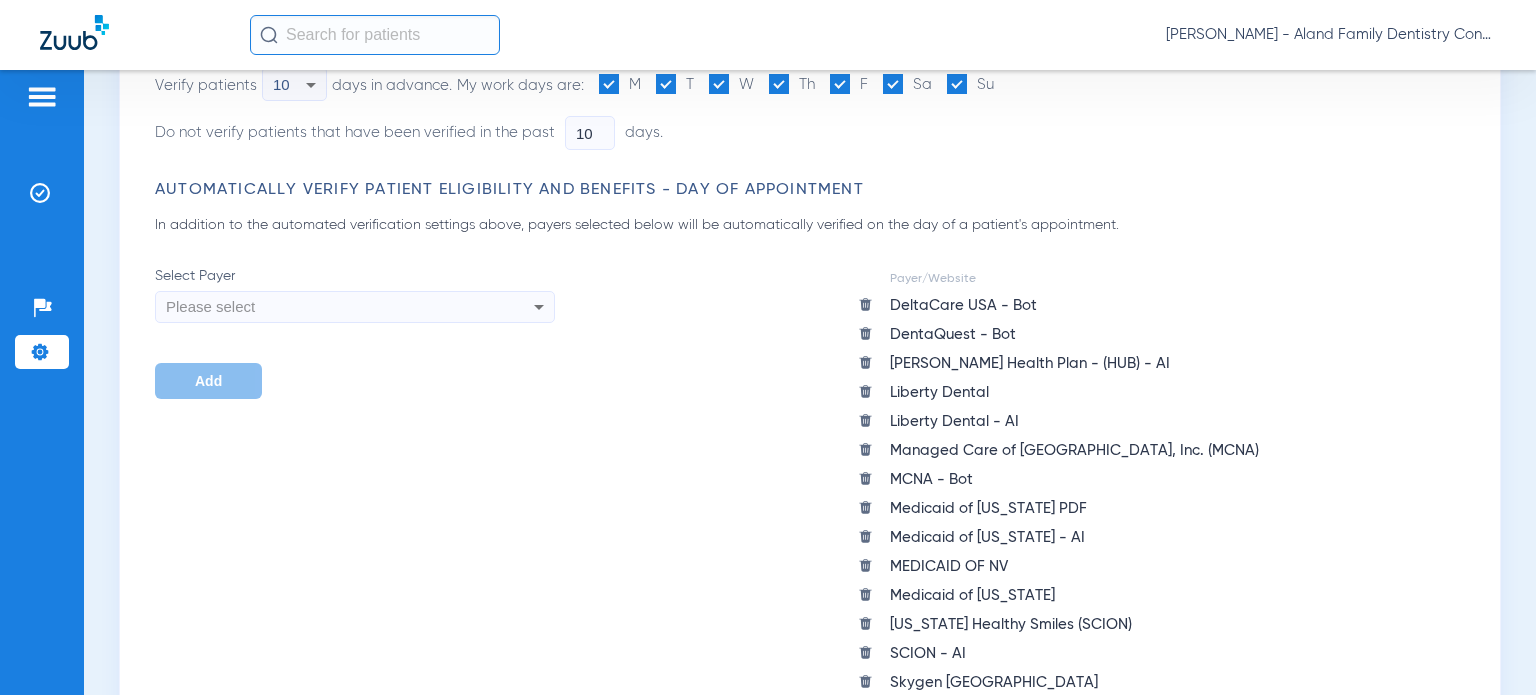 click on "Please select" at bounding box center [317, 307] 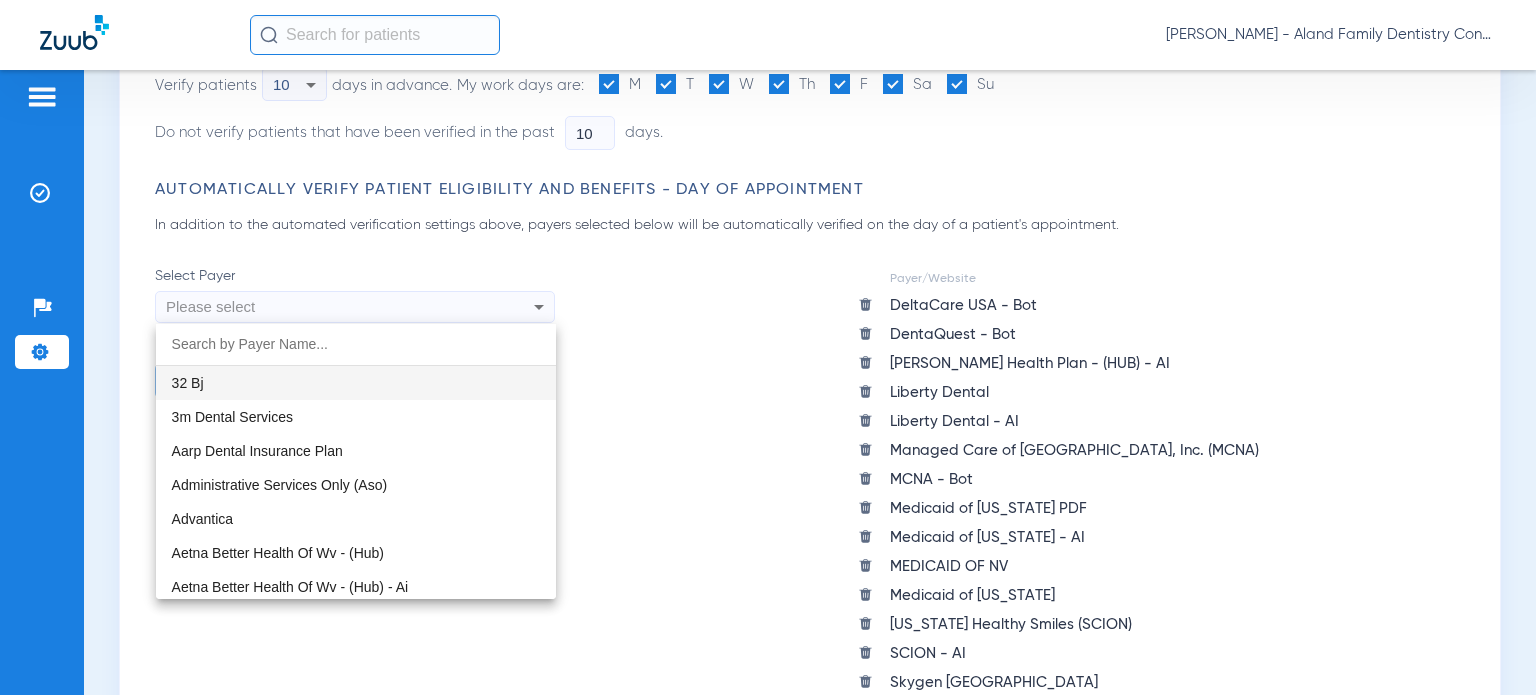 click at bounding box center [768, 347] 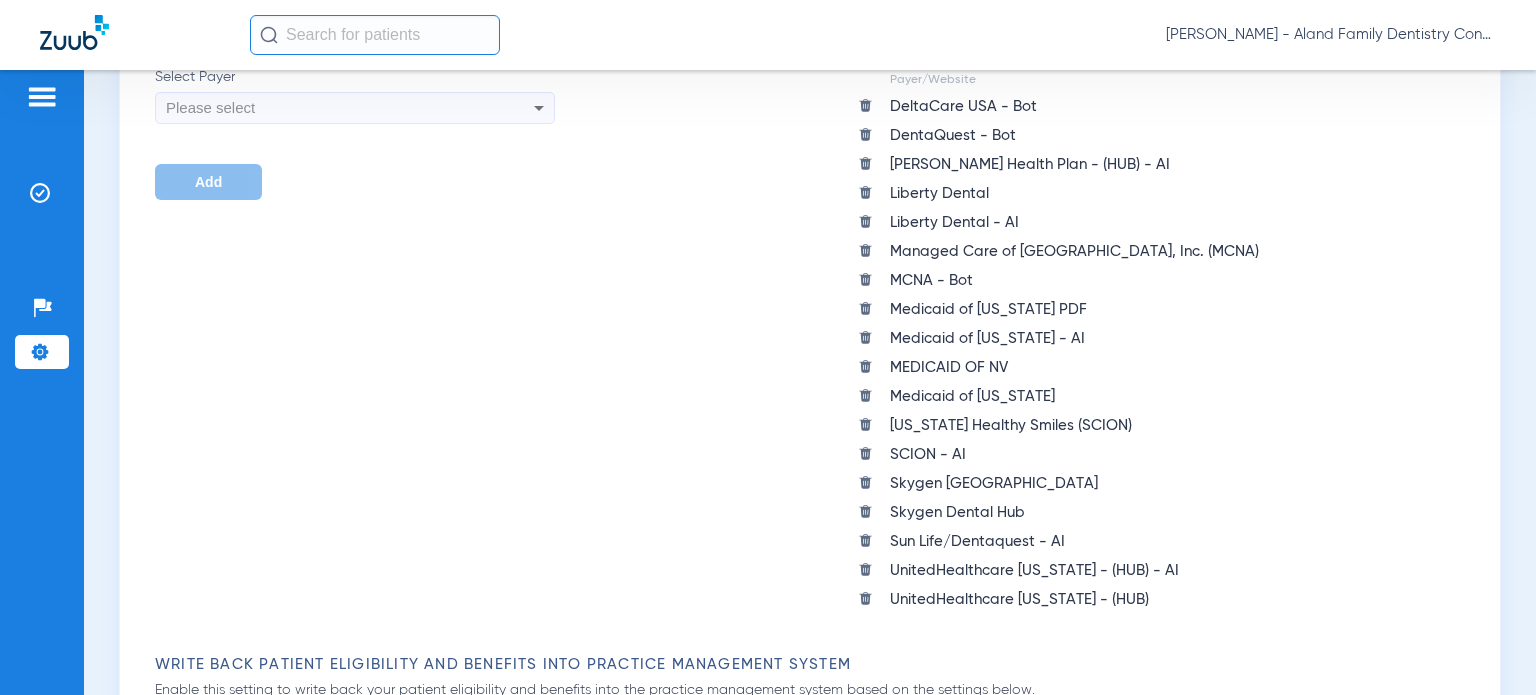 scroll, scrollTop: 400, scrollLeft: 0, axis: vertical 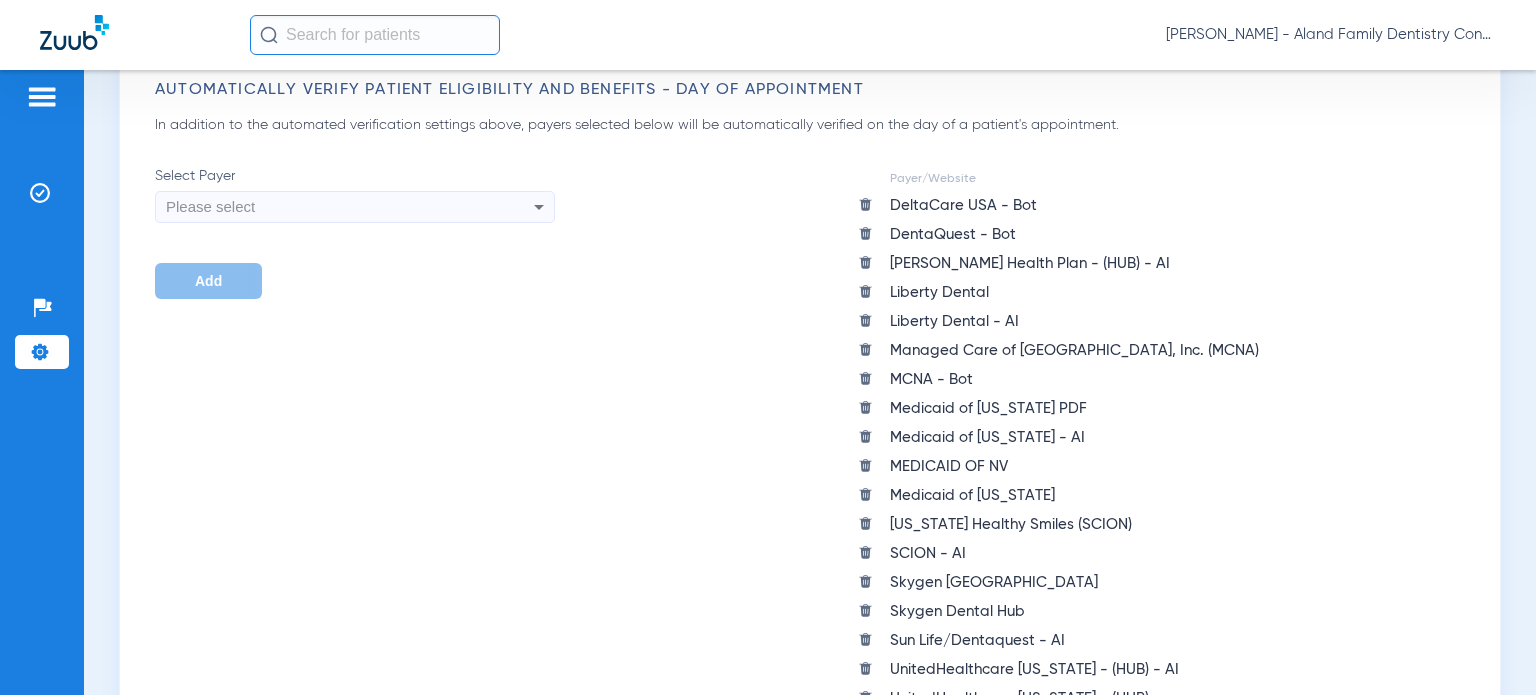 click on "Please select" at bounding box center (317, 207) 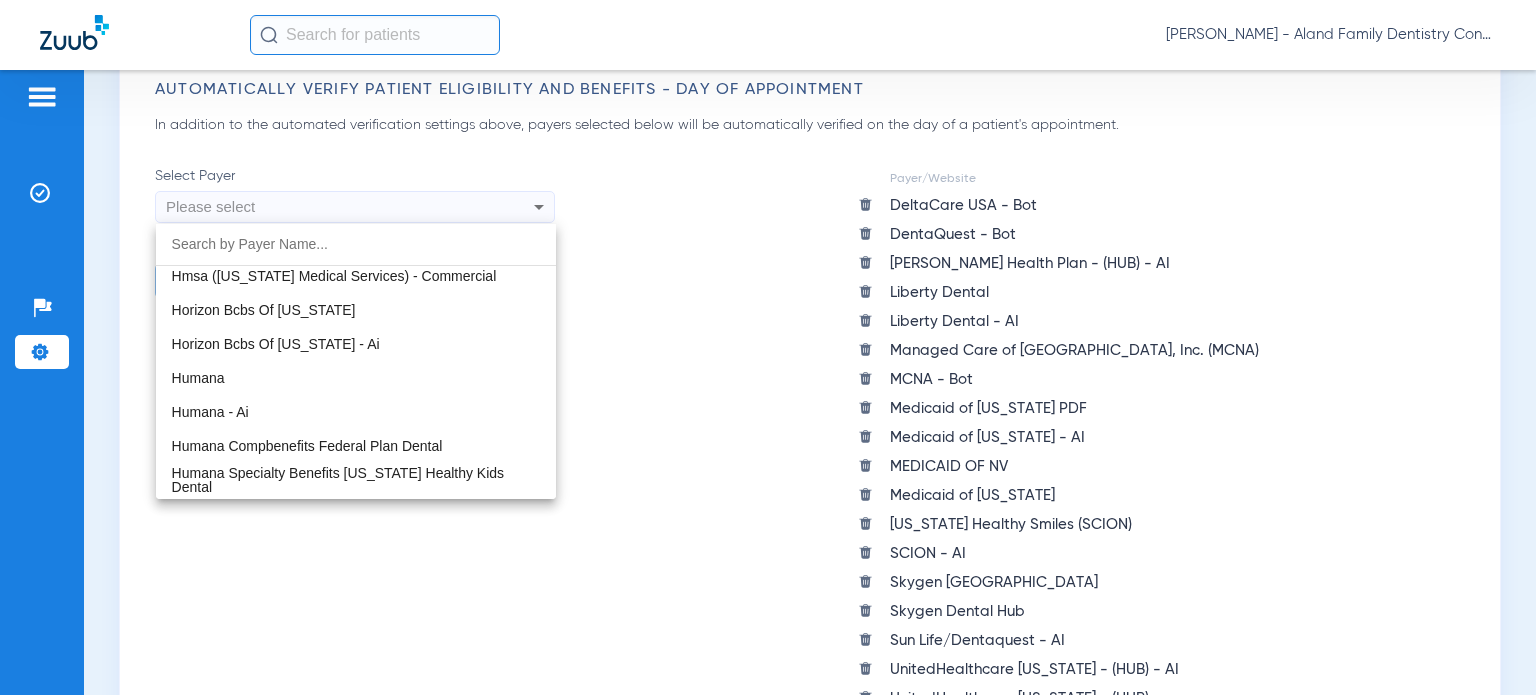 scroll, scrollTop: 7600, scrollLeft: 0, axis: vertical 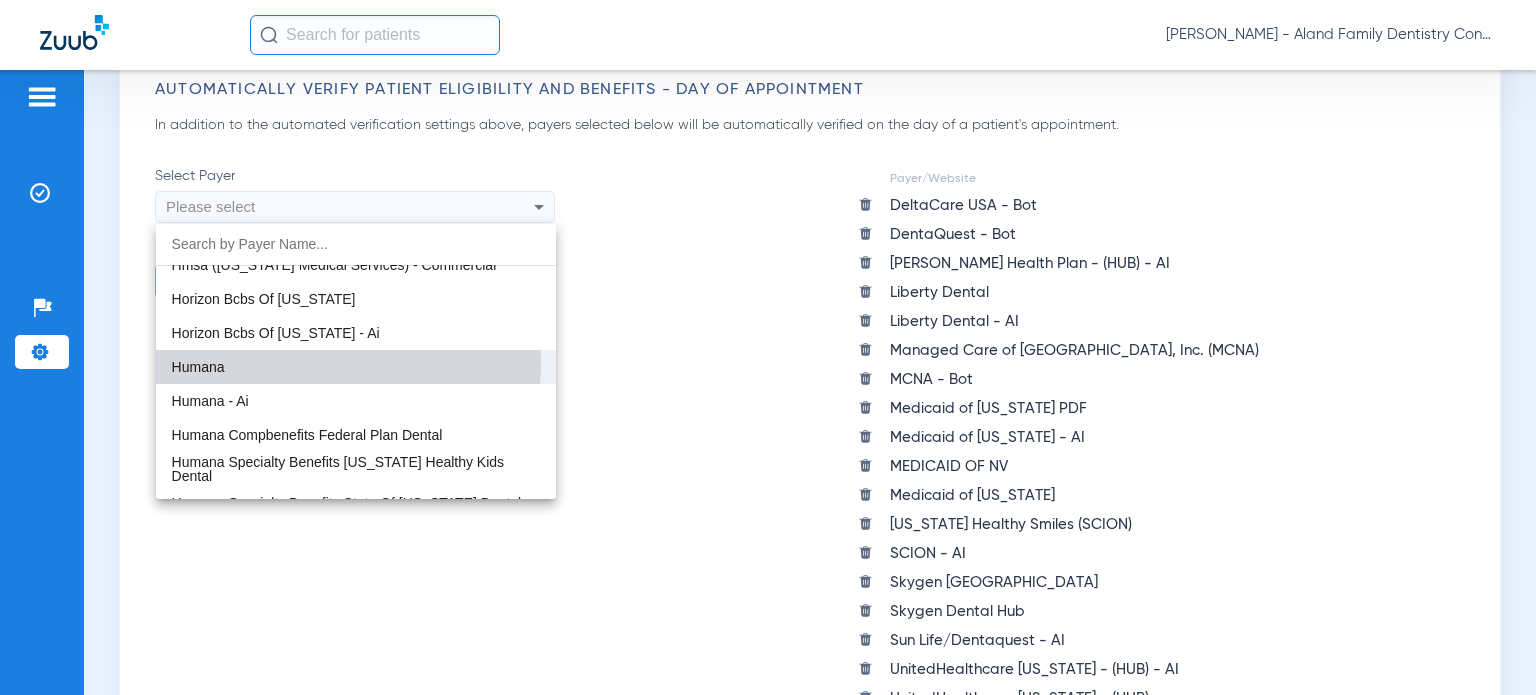 click on "Humana" at bounding box center [356, 367] 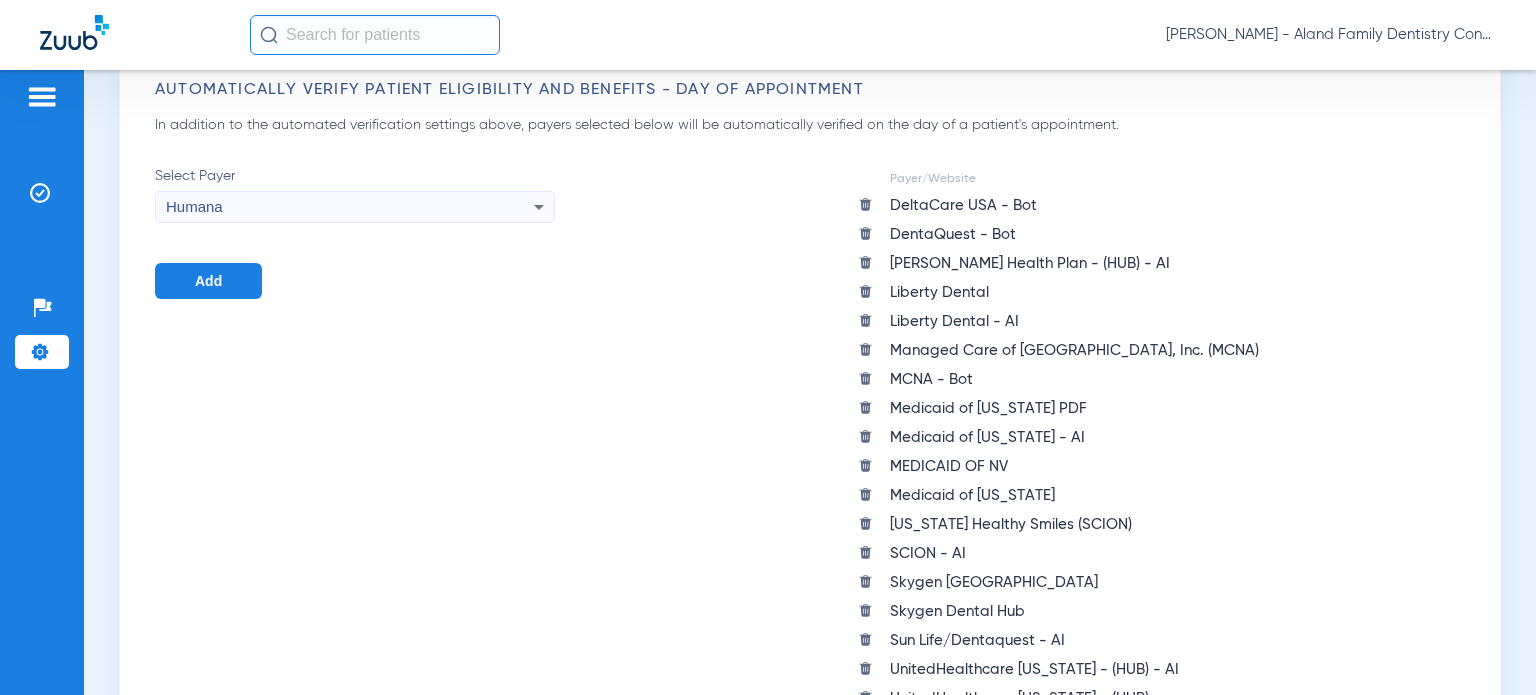 click on "Humana" at bounding box center (317, 207) 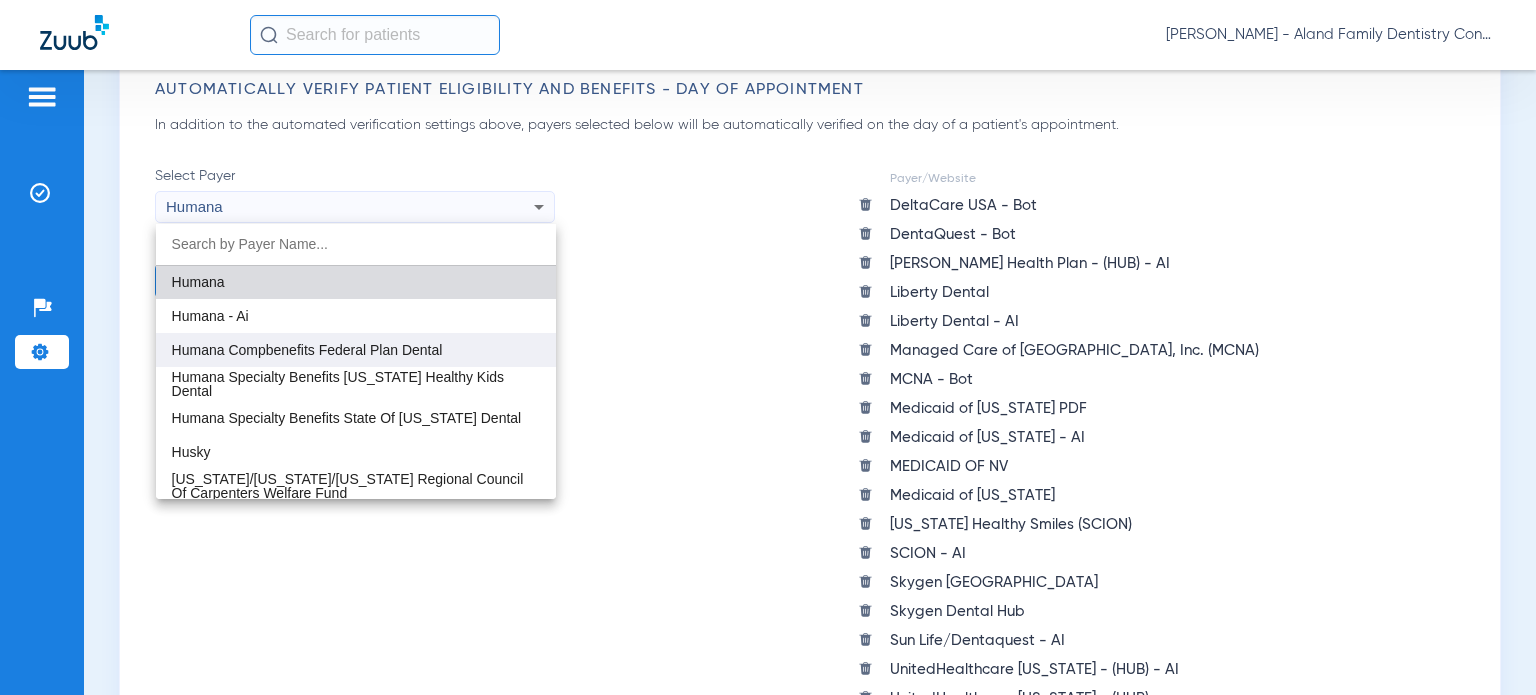 scroll, scrollTop: 7684, scrollLeft: 0, axis: vertical 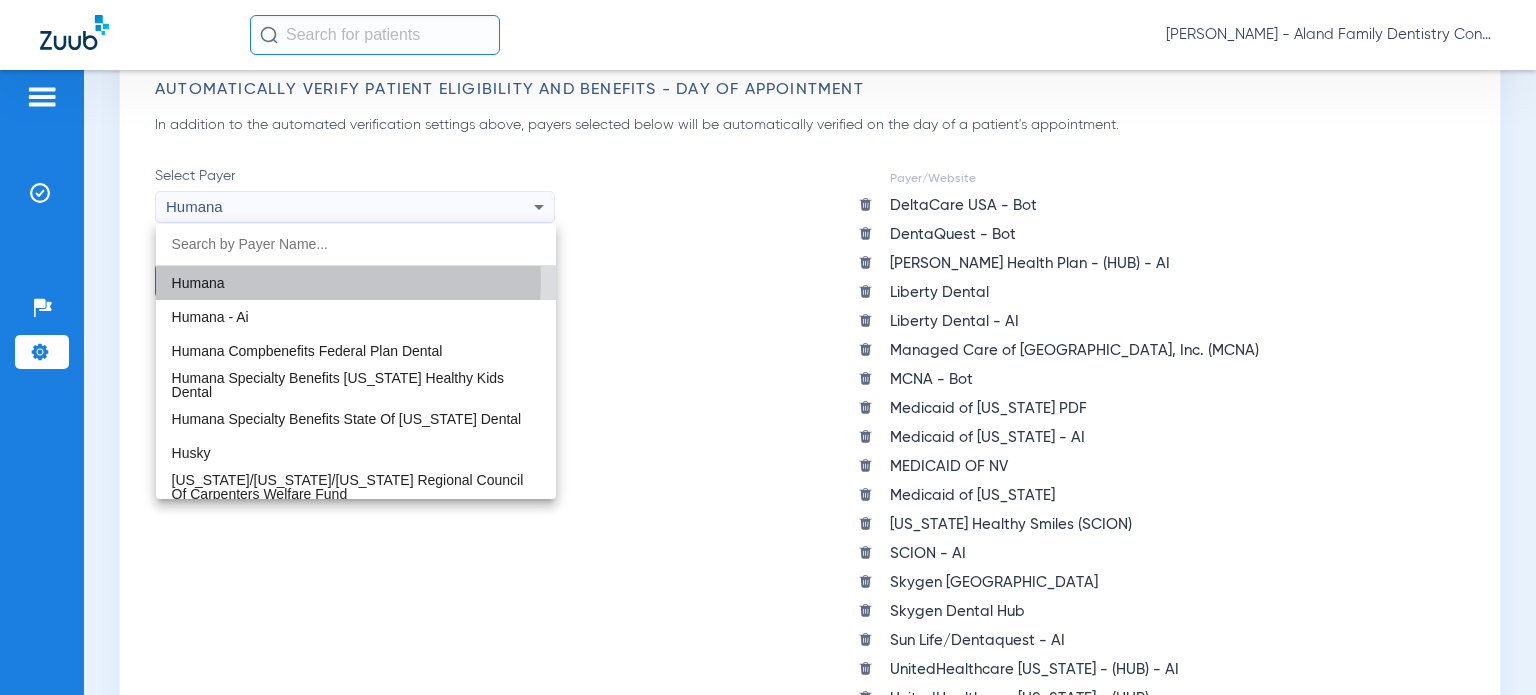 click on "Humana" at bounding box center (356, 283) 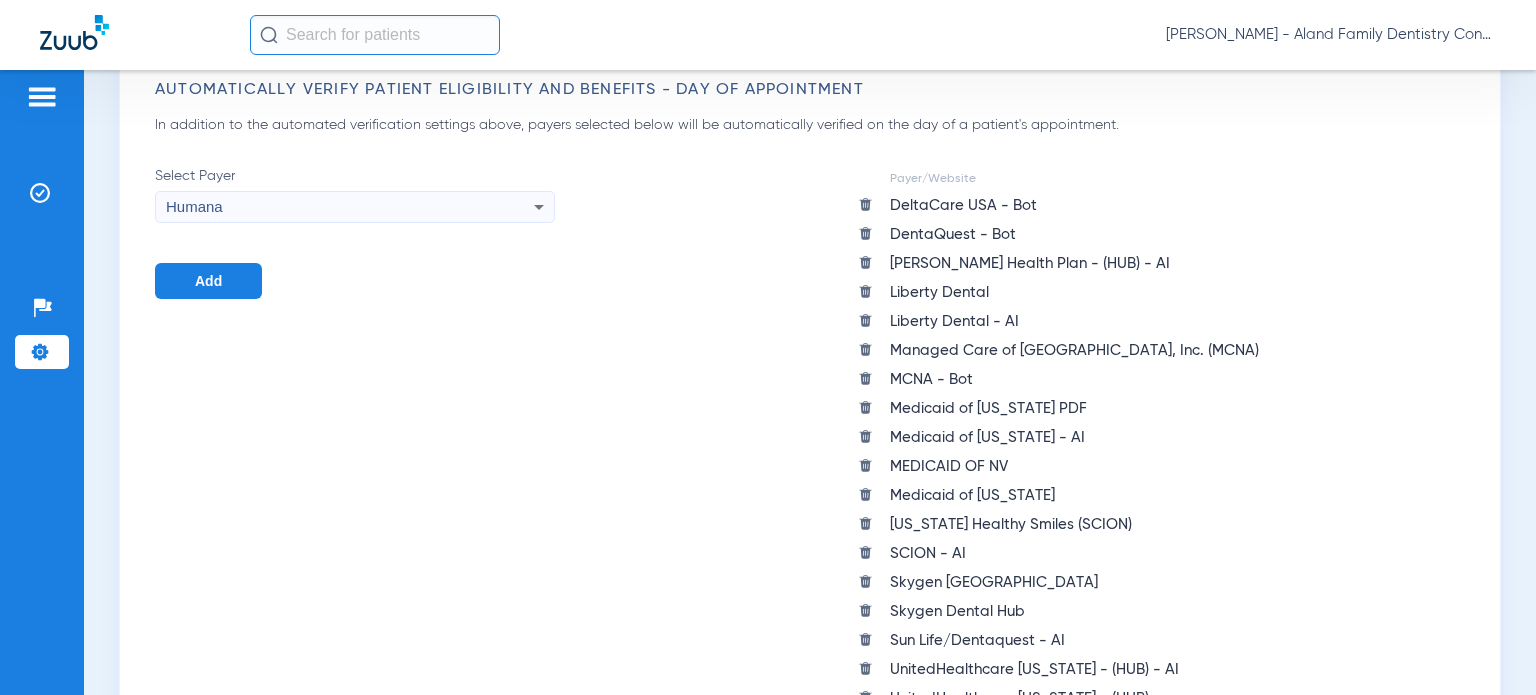 click on "Add" 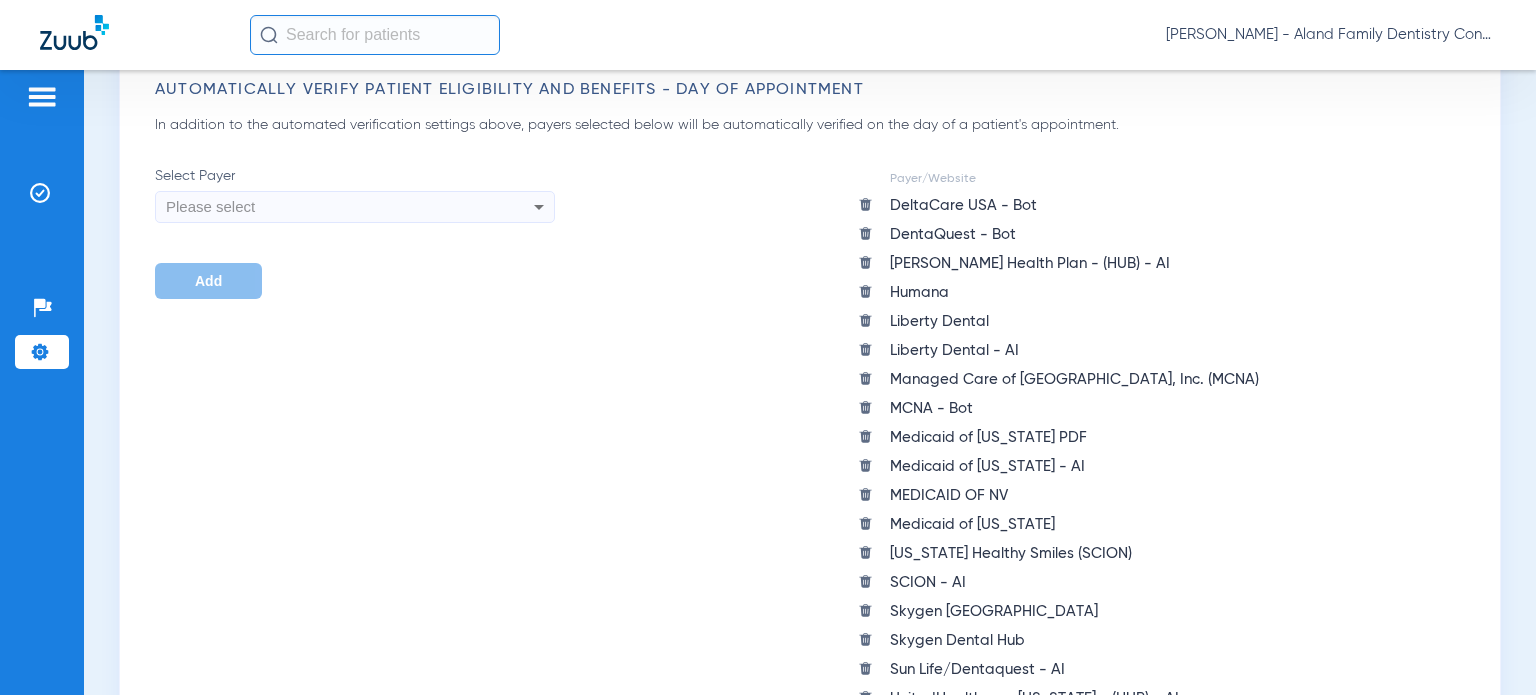 click on "Humana" 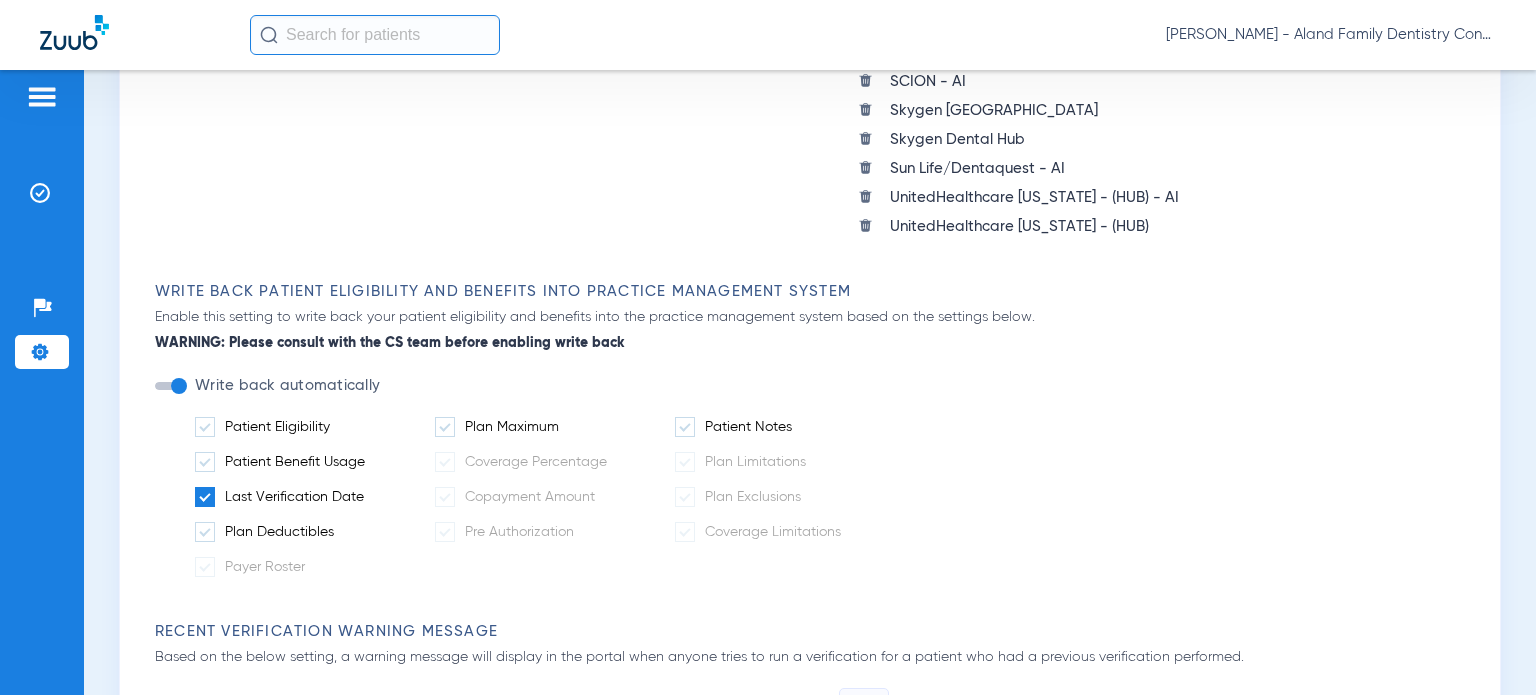 scroll, scrollTop: 900, scrollLeft: 0, axis: vertical 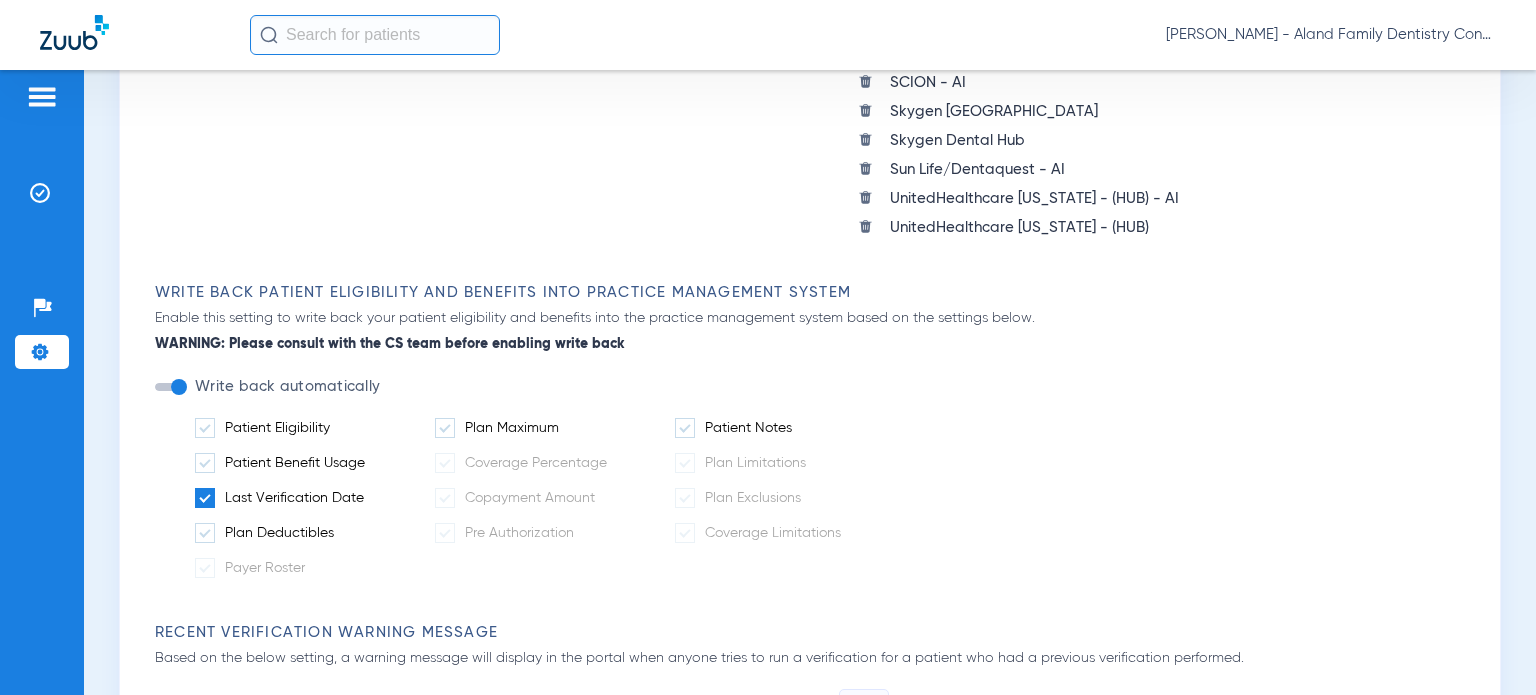 click 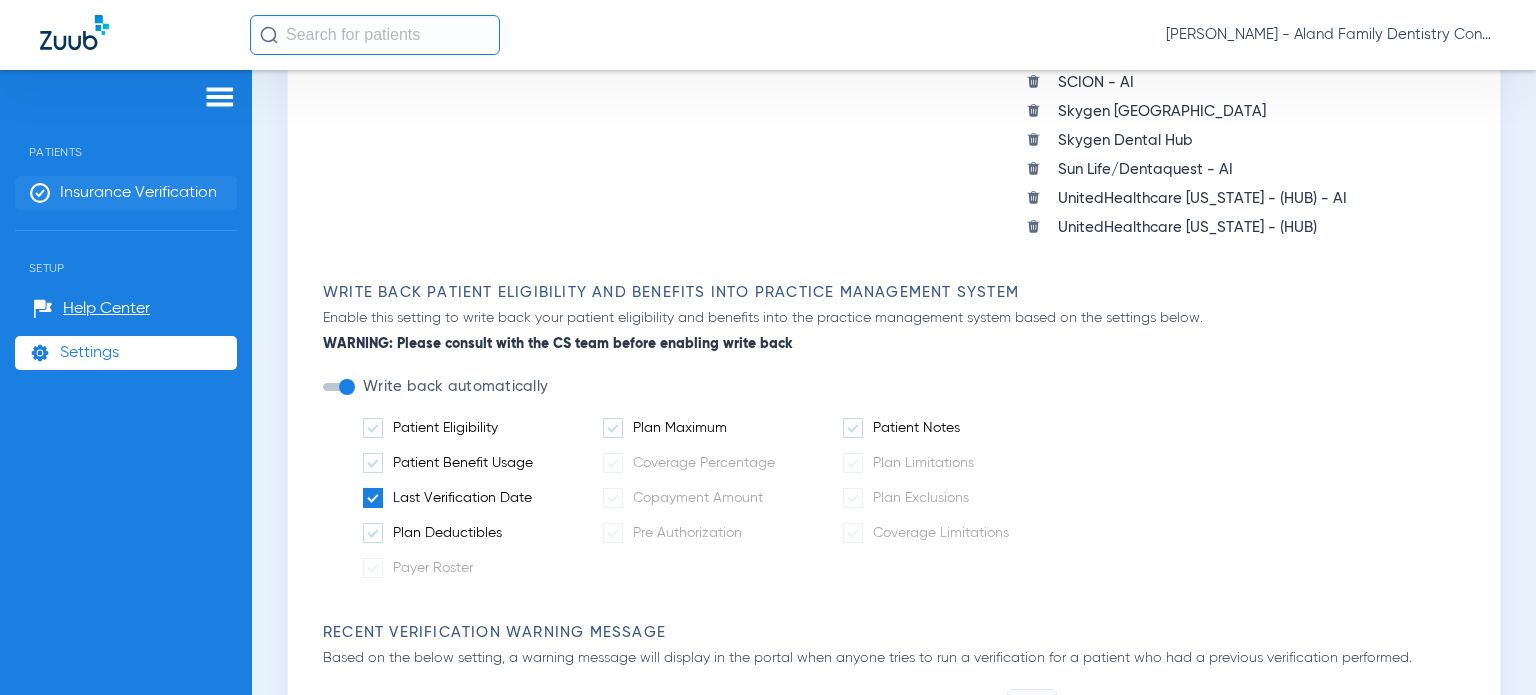 click on "Insurance Verification" 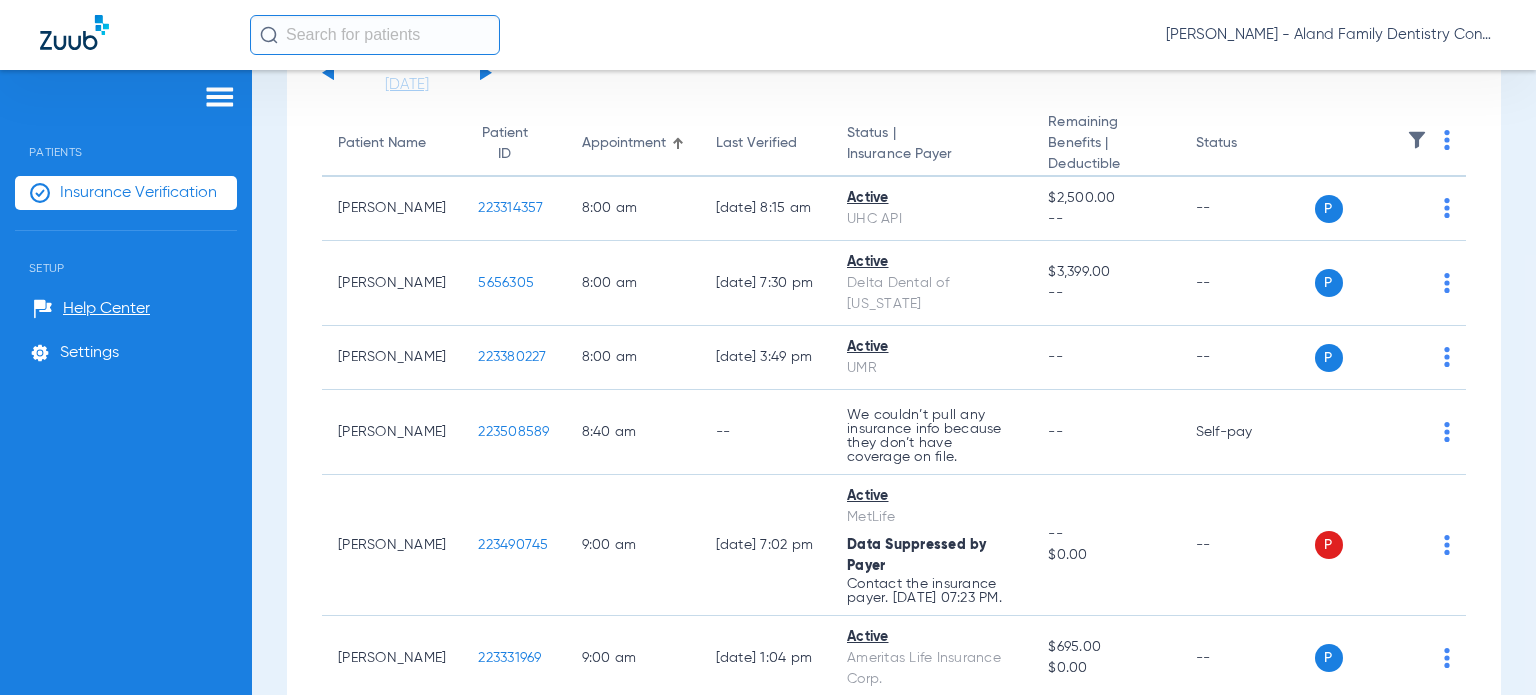 scroll, scrollTop: 0, scrollLeft: 0, axis: both 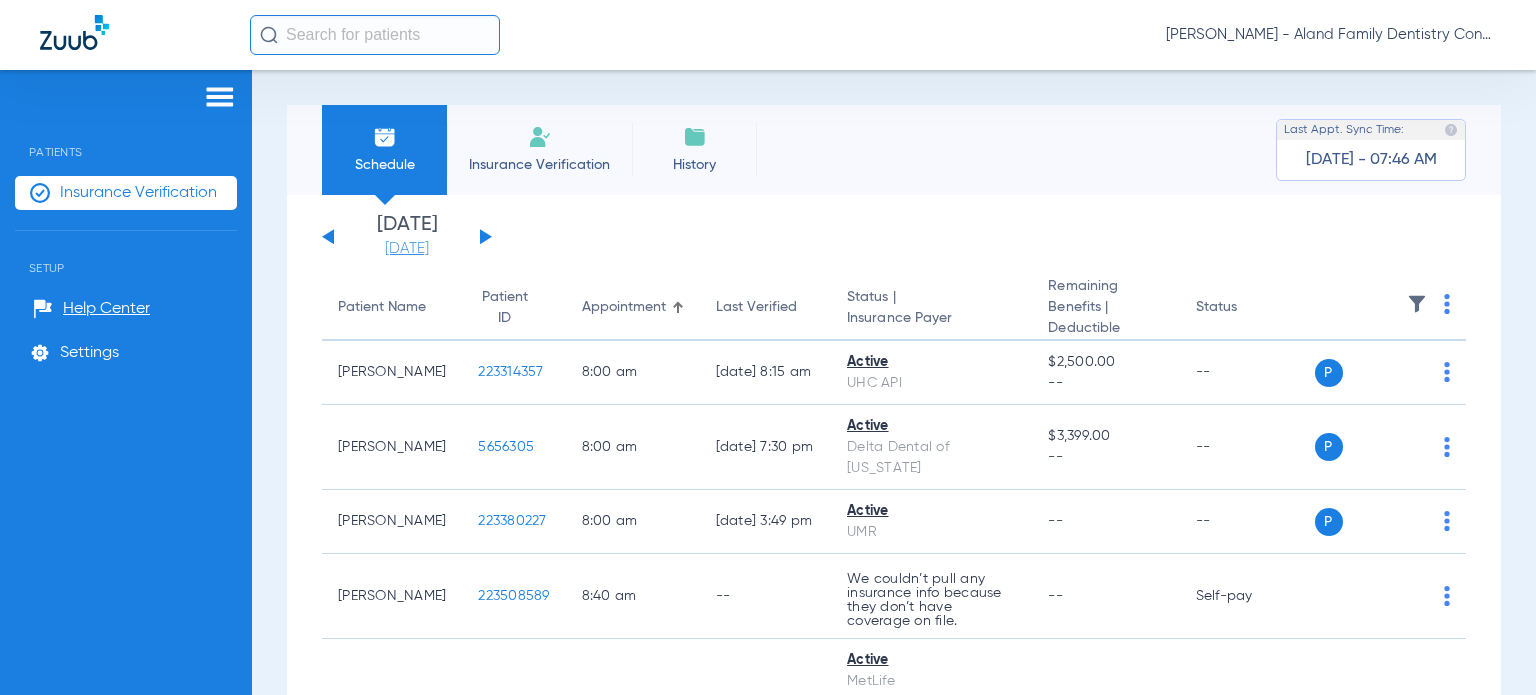 click on "[DATE]" 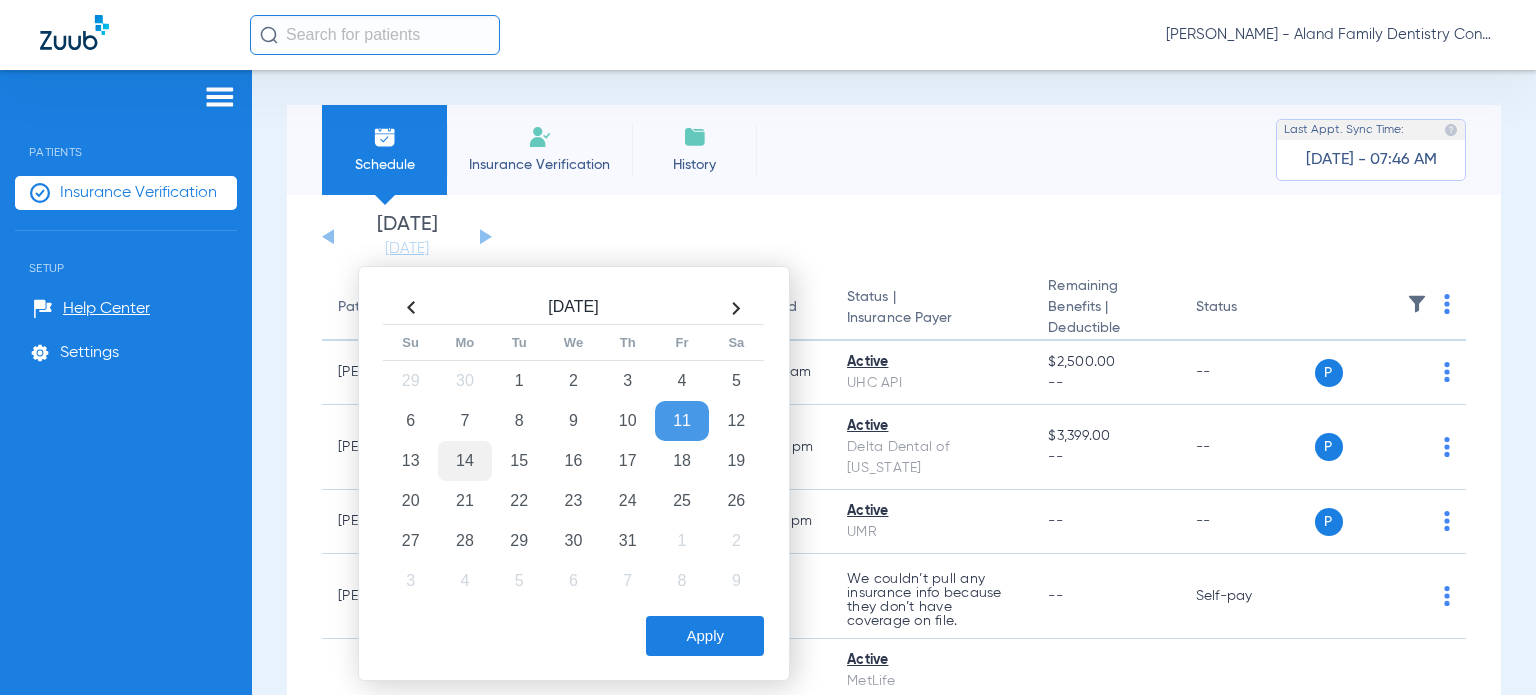 click on "14" 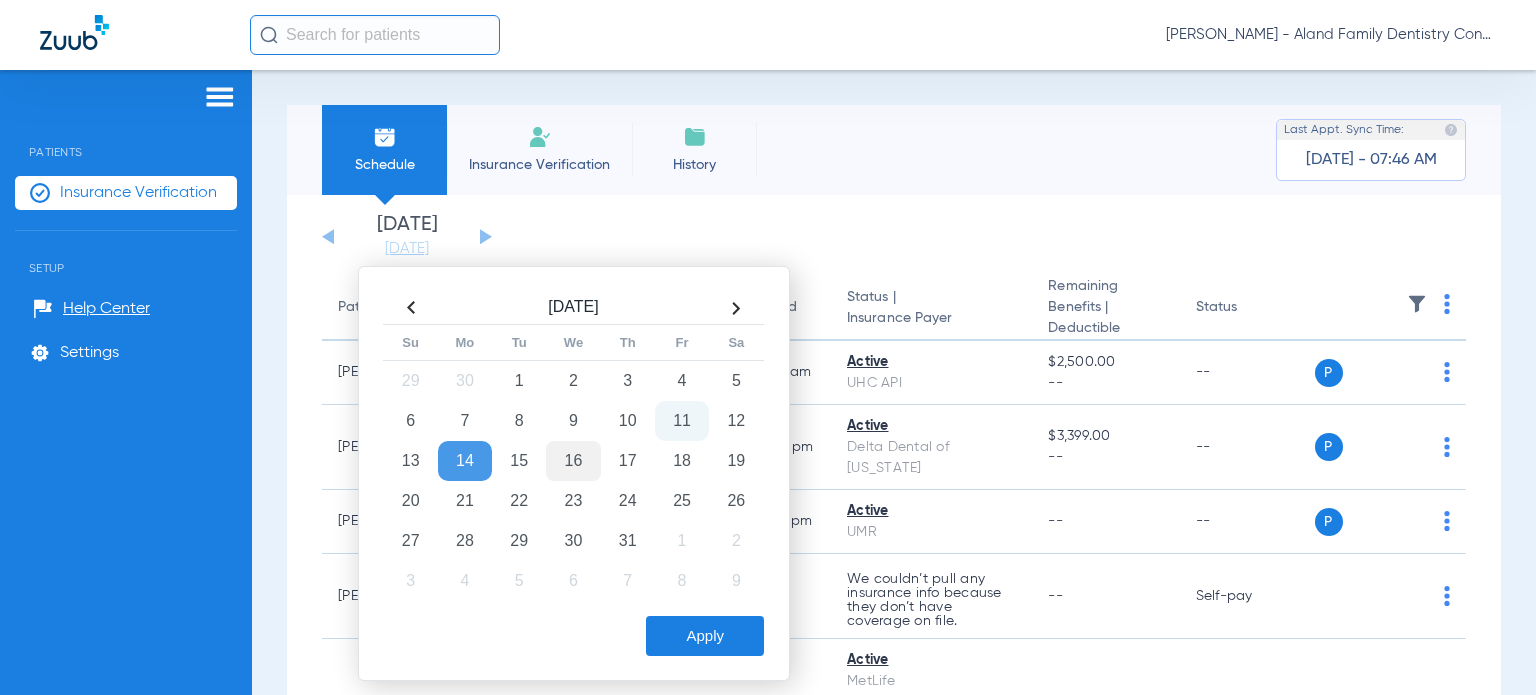 click on "16" 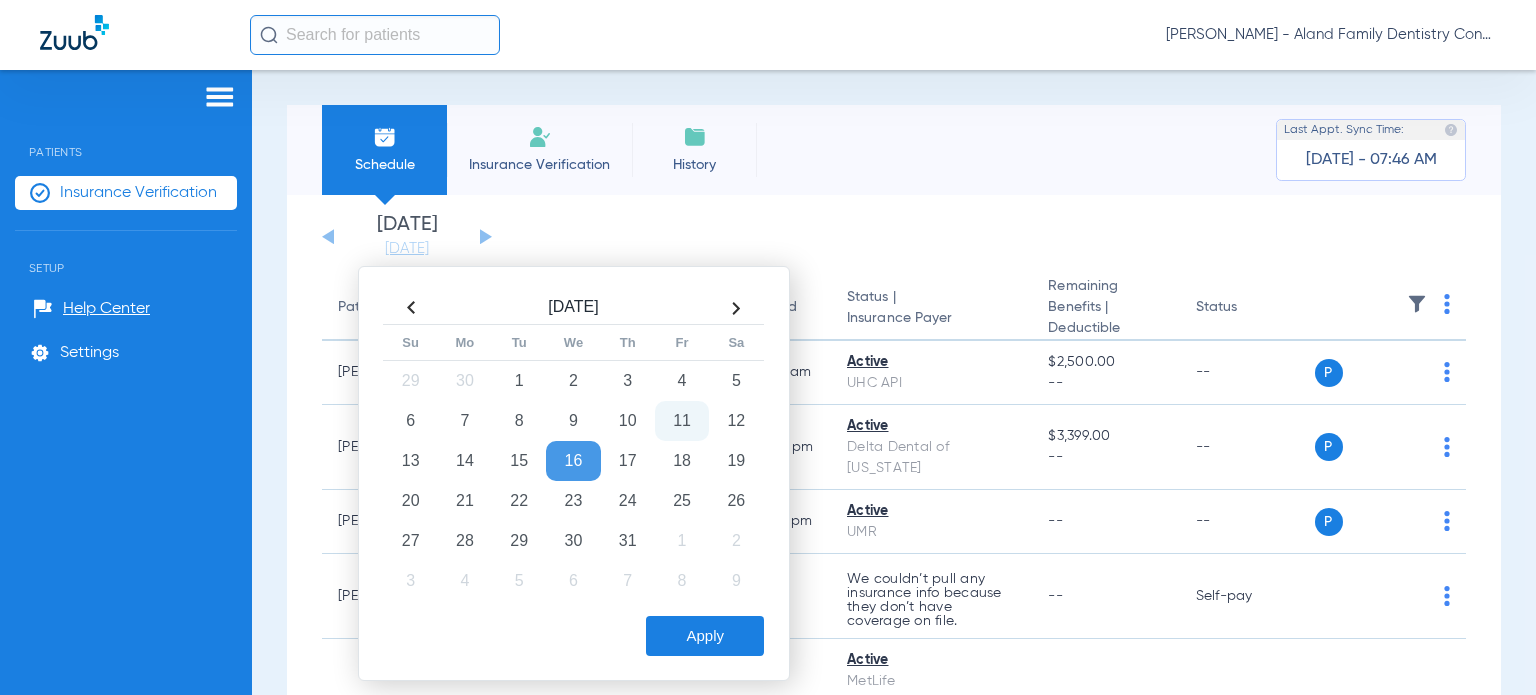 click on "Apply" 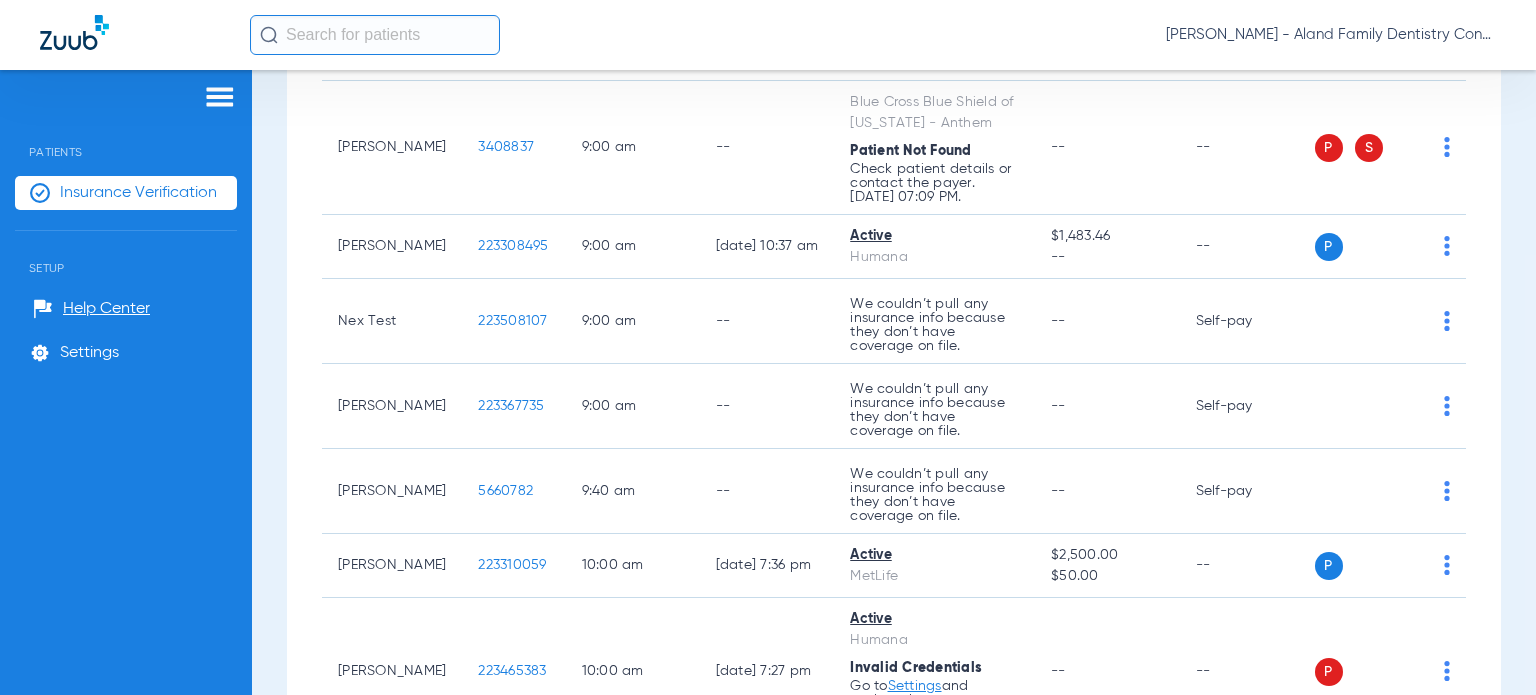 scroll, scrollTop: 1100, scrollLeft: 0, axis: vertical 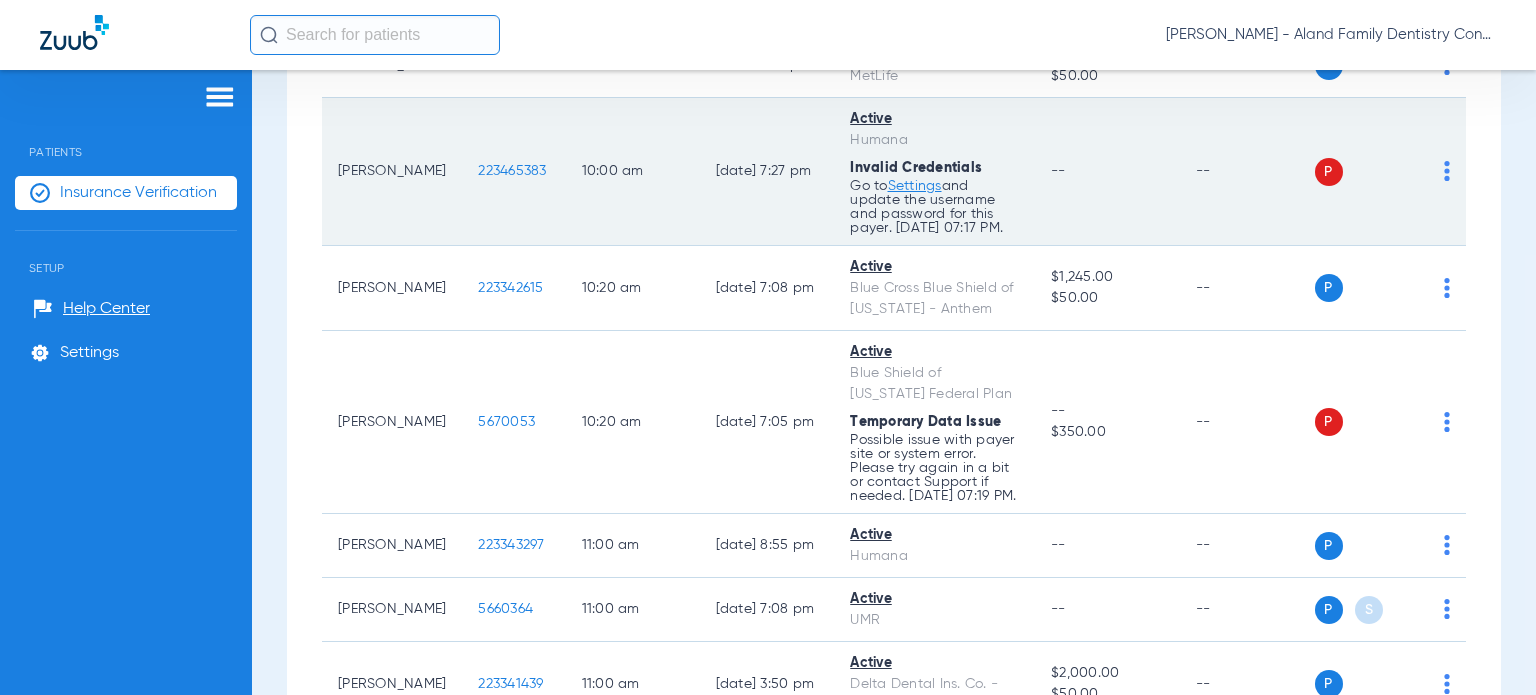 click 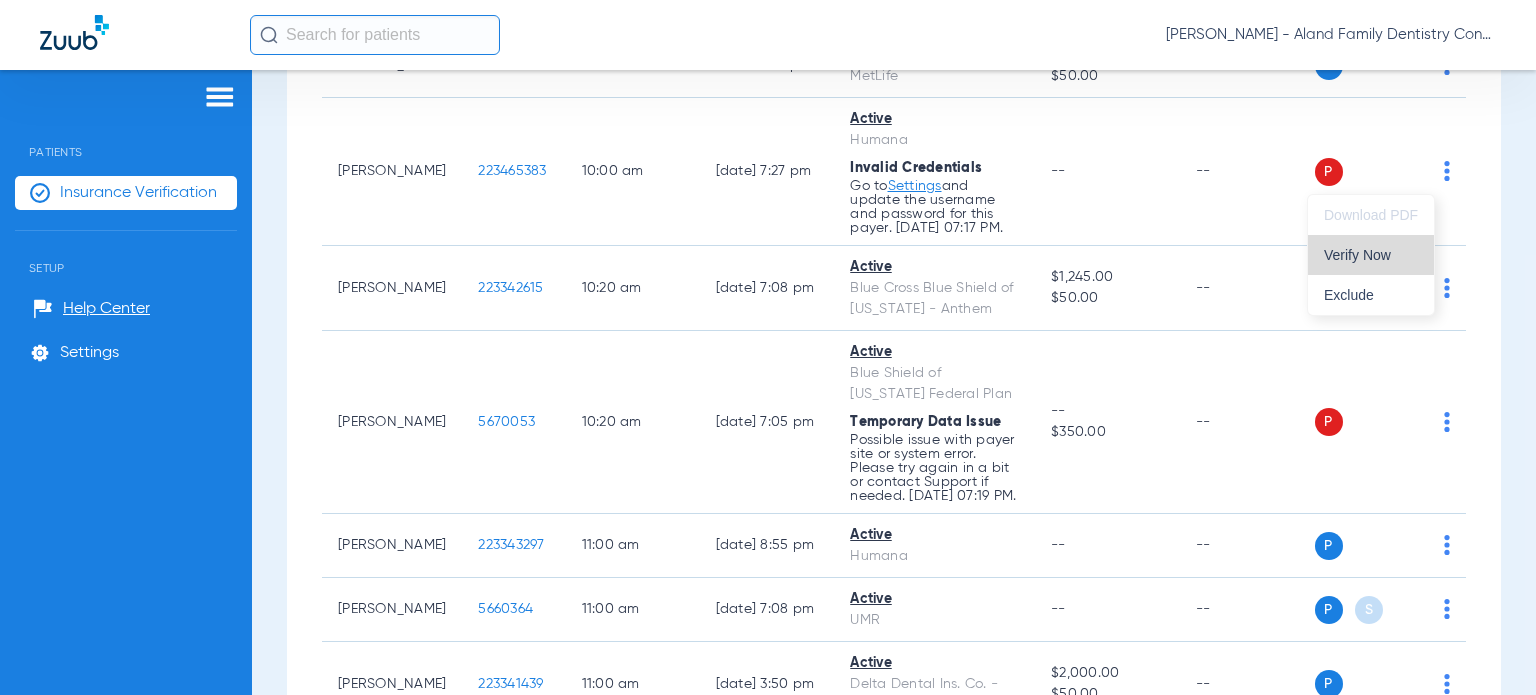 click on "Verify Now" at bounding box center (1371, 255) 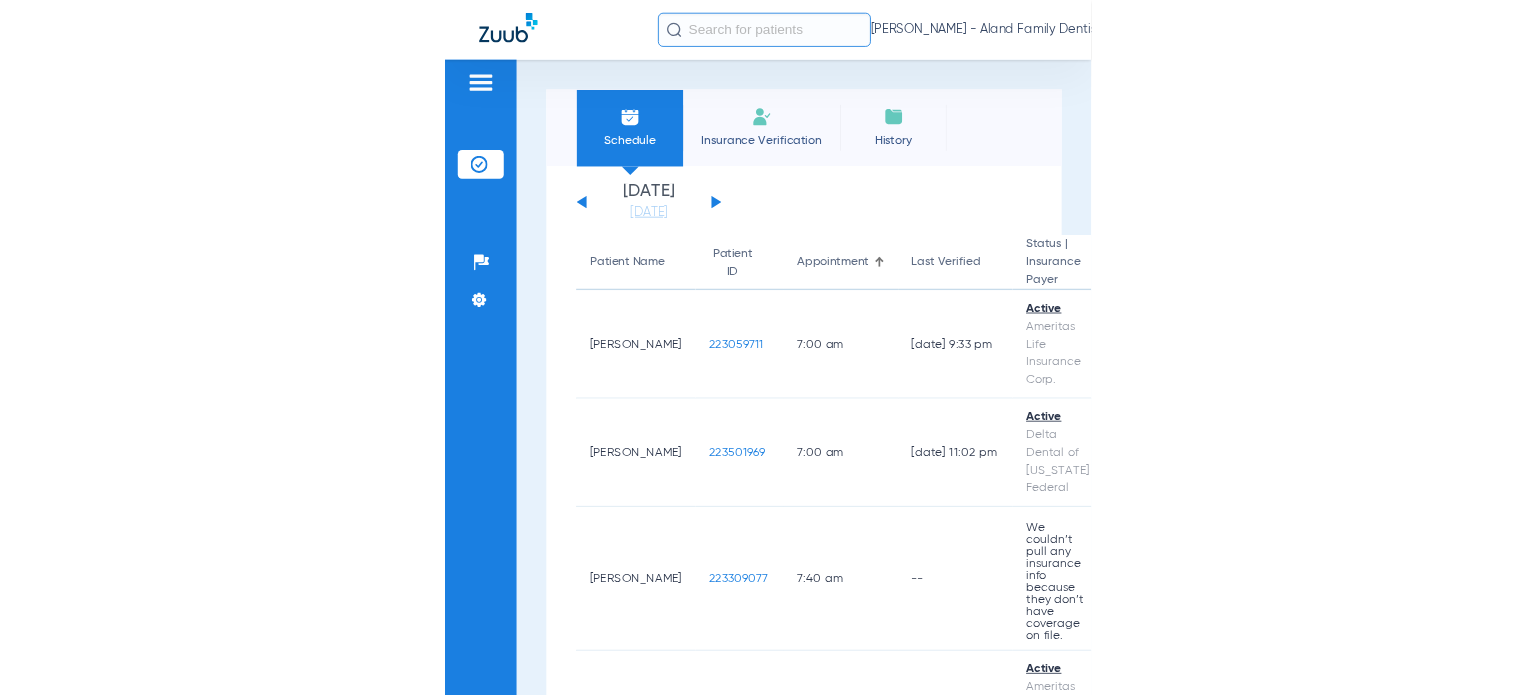 scroll, scrollTop: 0, scrollLeft: 0, axis: both 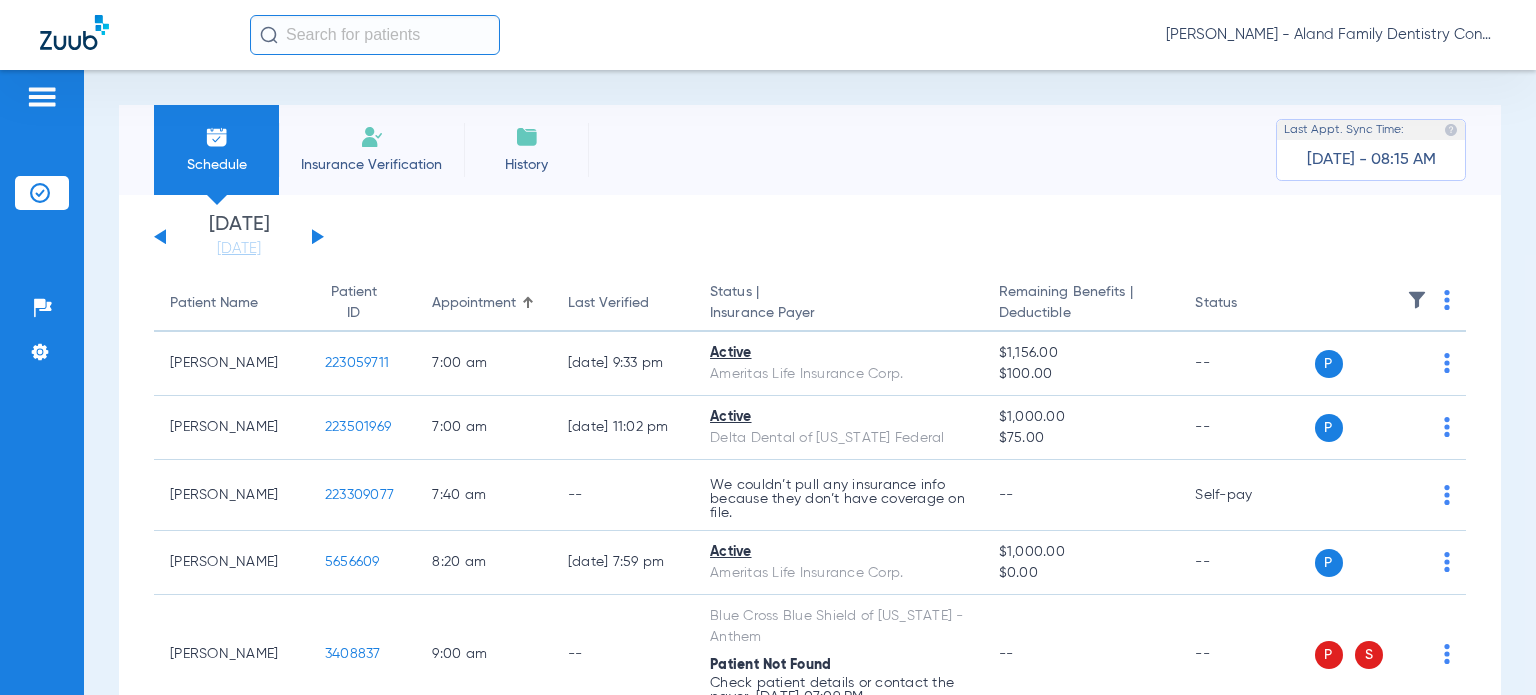click on "[PERSON_NAME] - Aland Family Dentistry Continental" 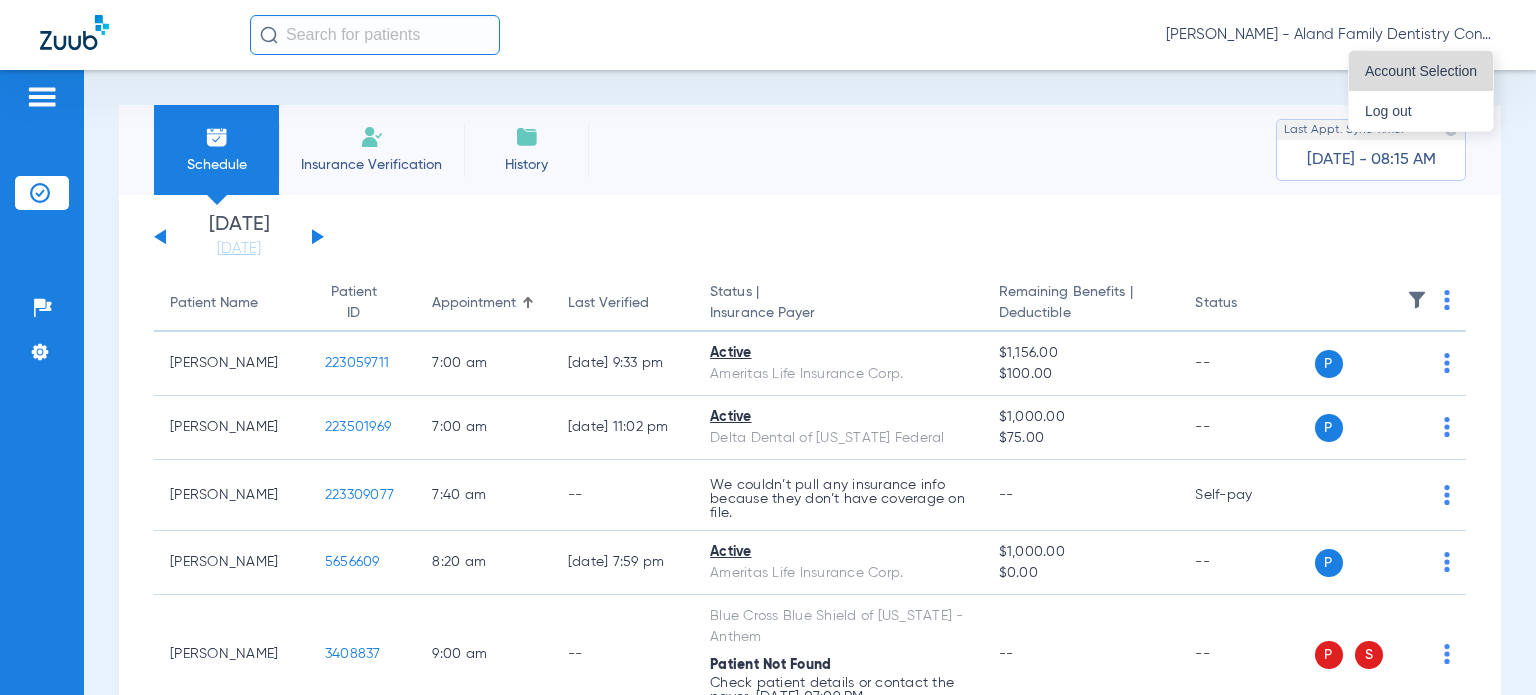 click on "Account Selection" at bounding box center [1421, 71] 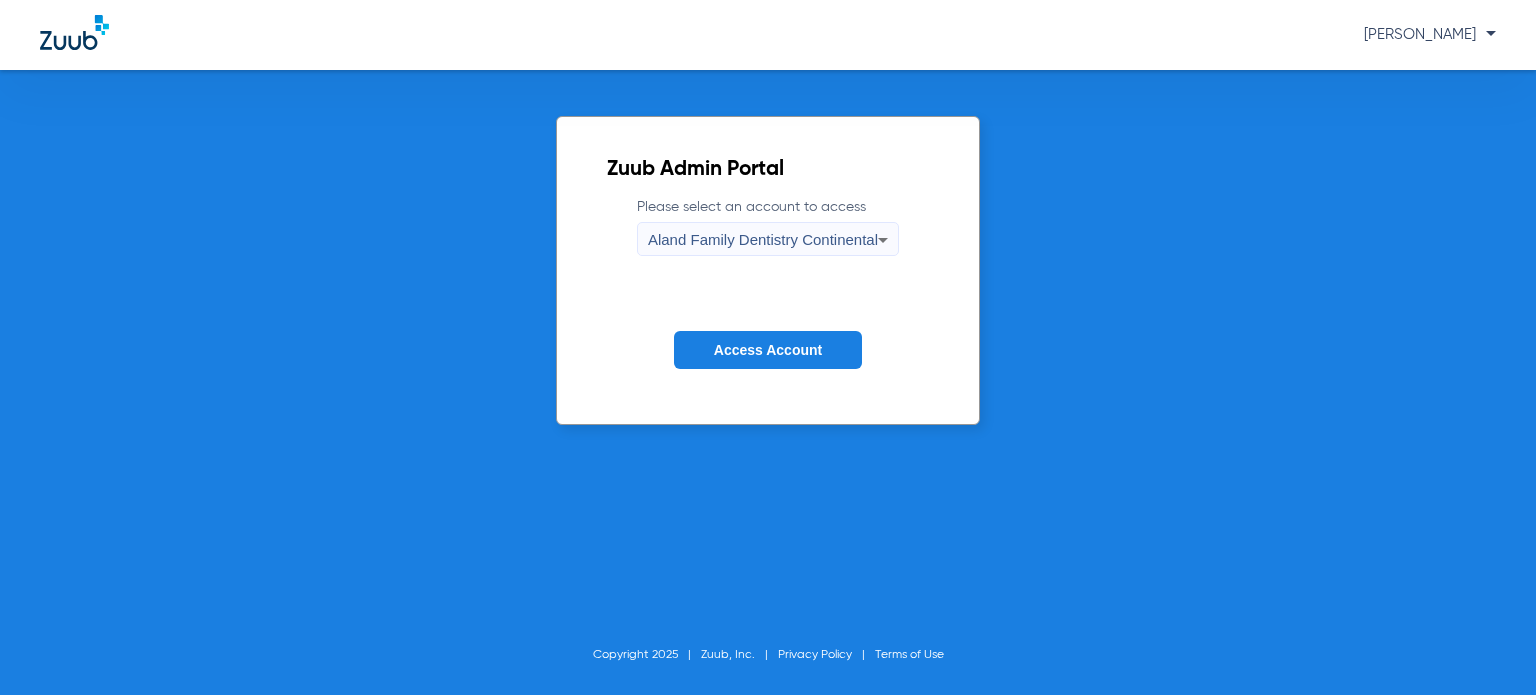 click on "Please select an account to access  Aland Family Dentistry Continental Access Account" 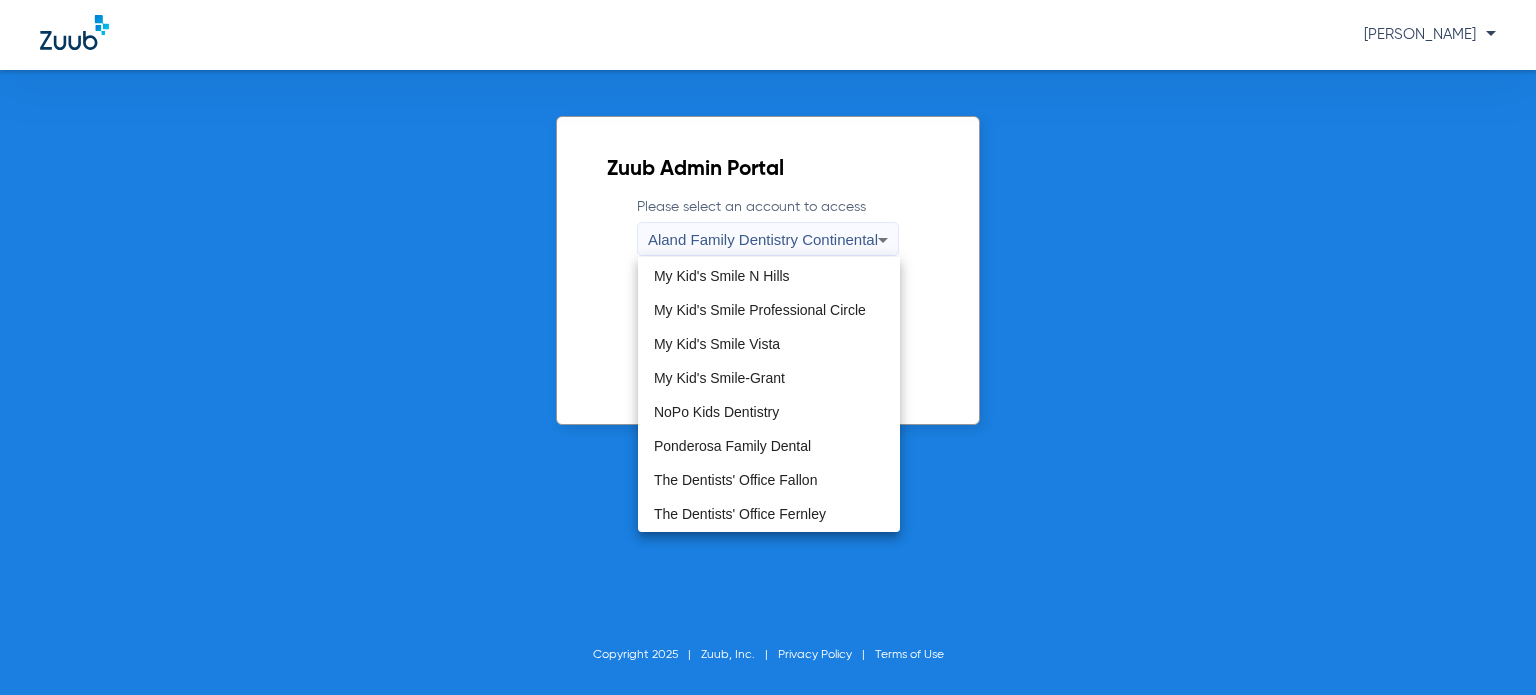 scroll, scrollTop: 500, scrollLeft: 0, axis: vertical 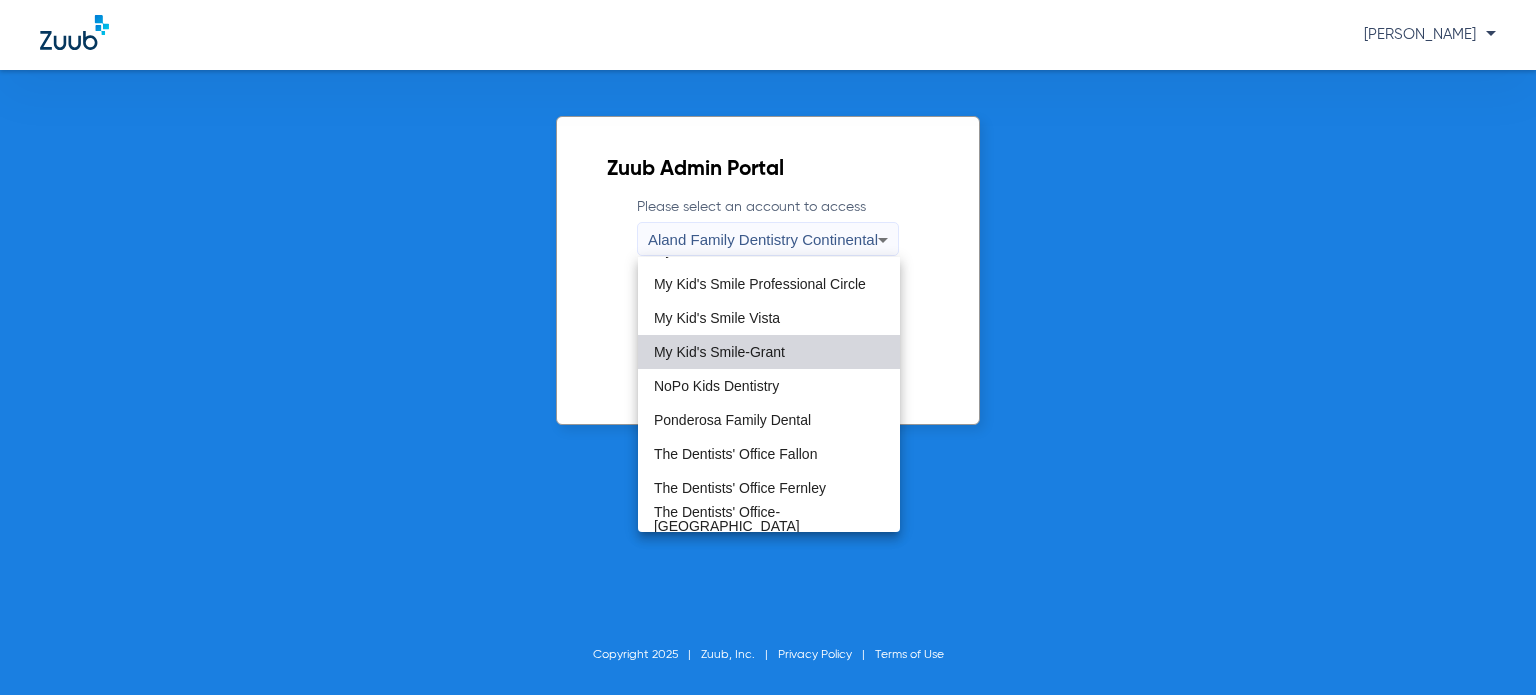 click on "My Kid's Smile-Grant" at bounding box center (719, 352) 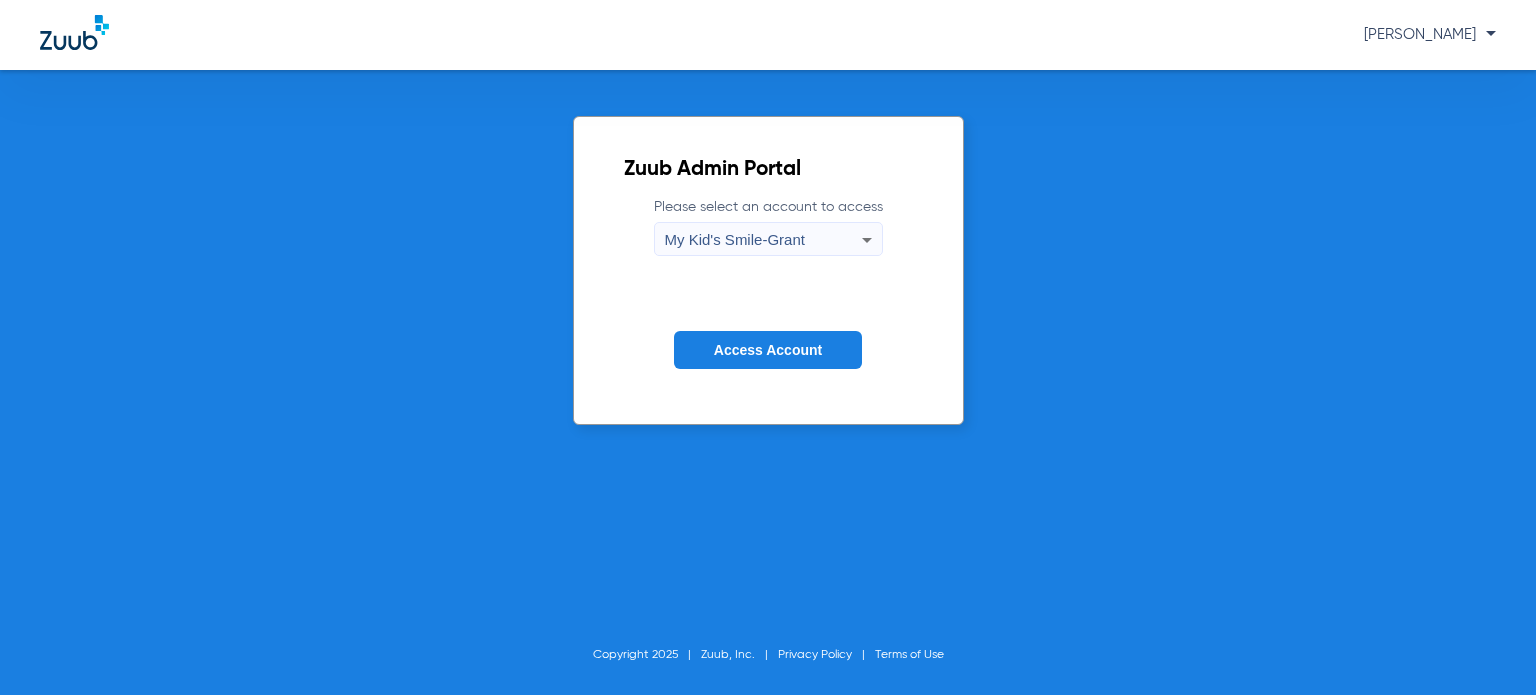 click on "Access Account" 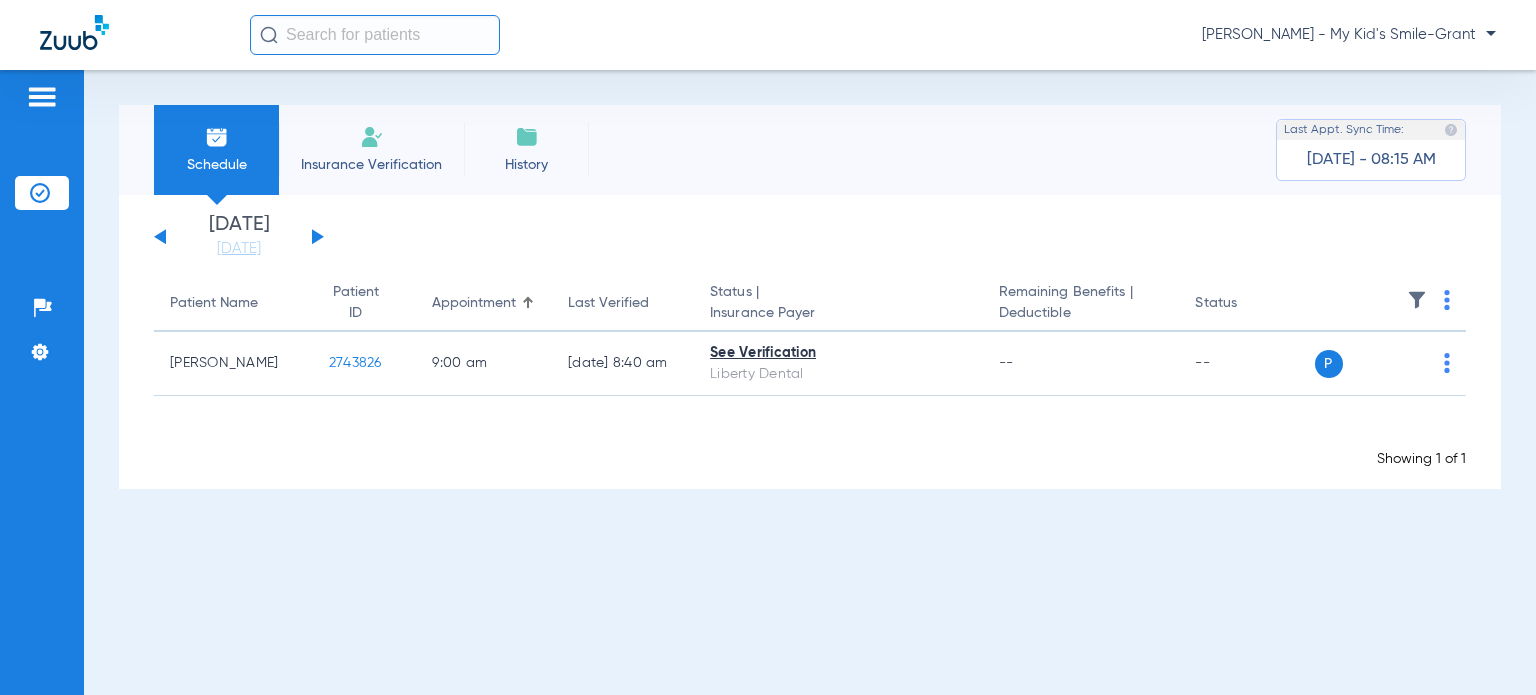 click 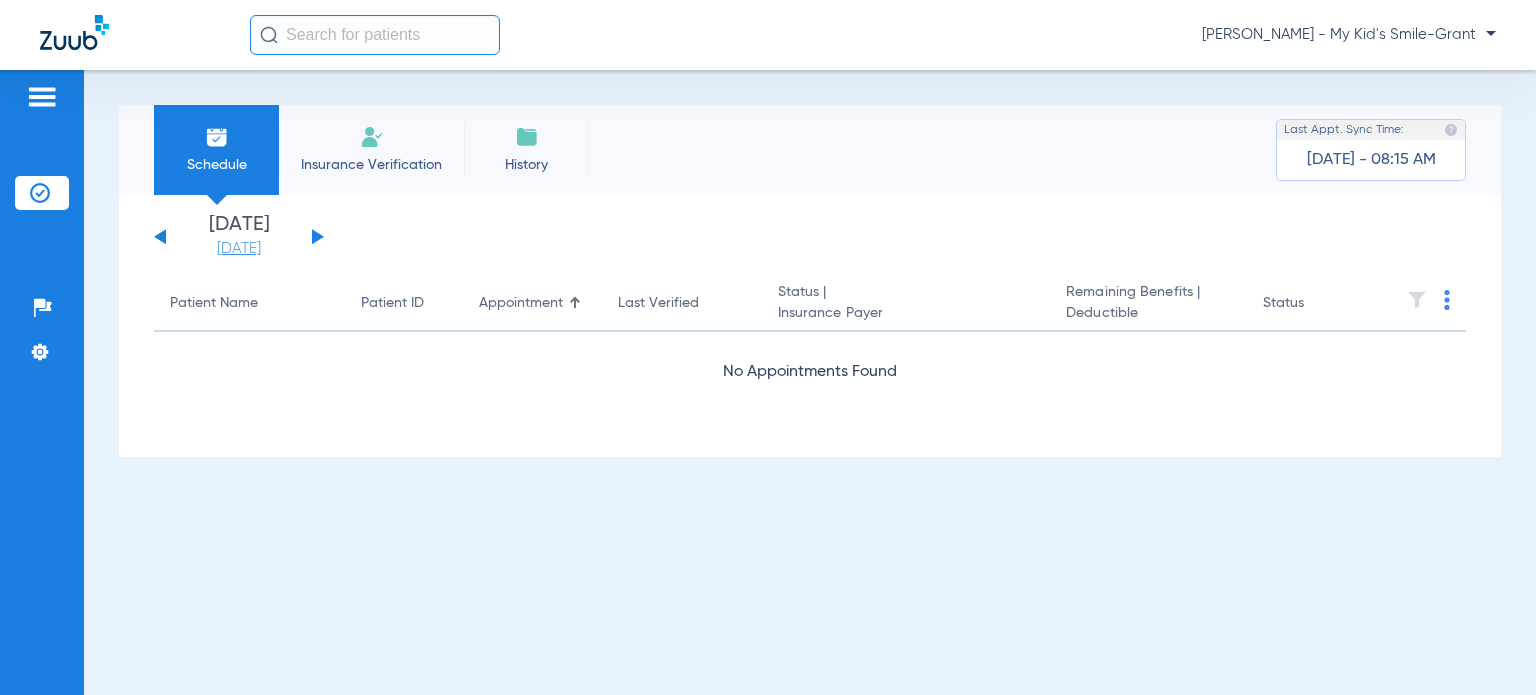 click on "[DATE]" 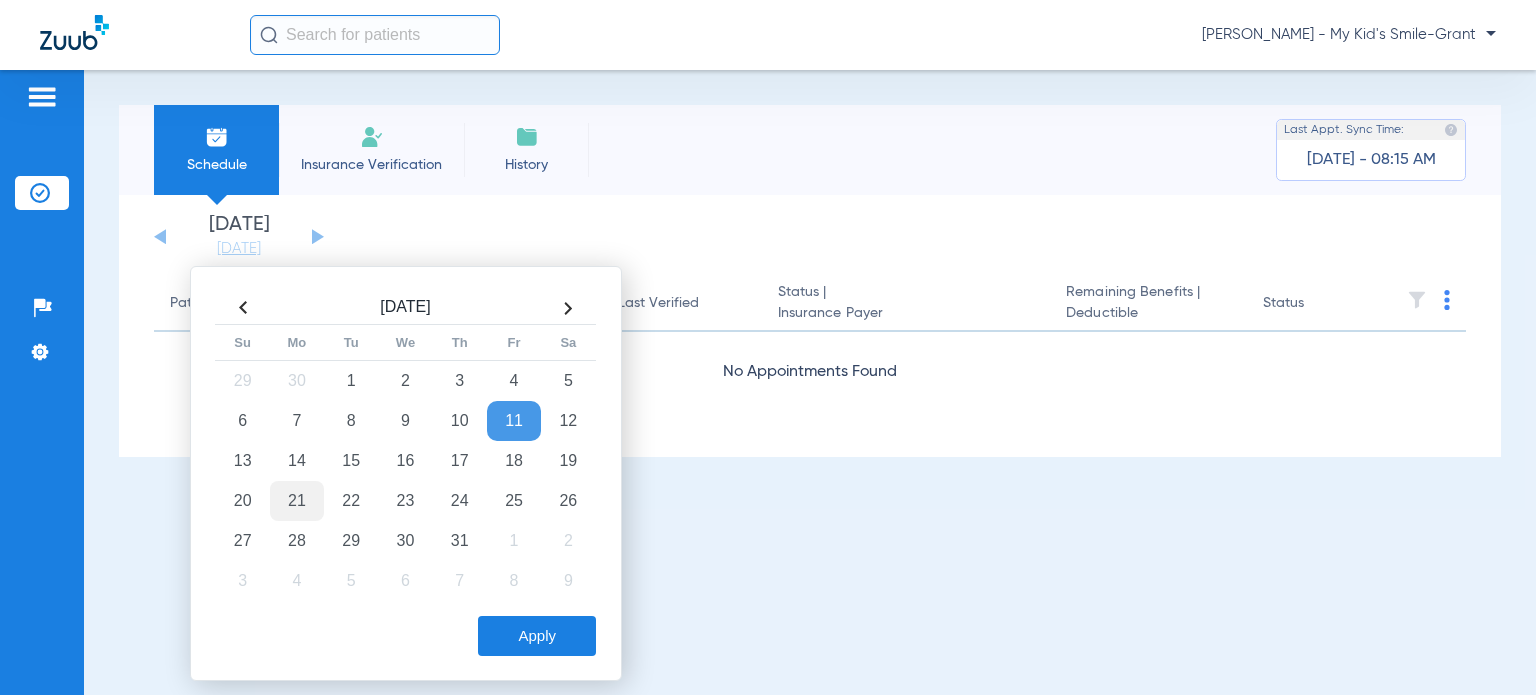 click on "21" 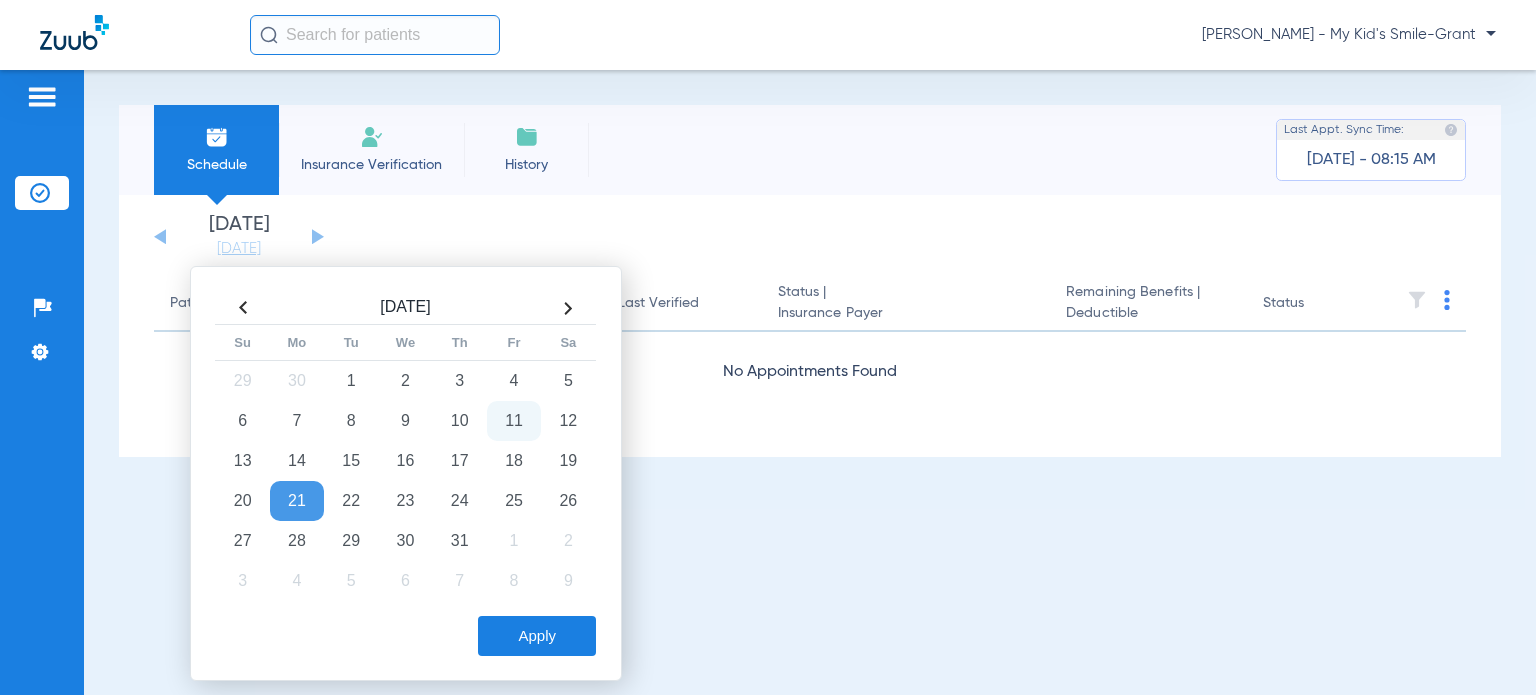 click on "Apply" 